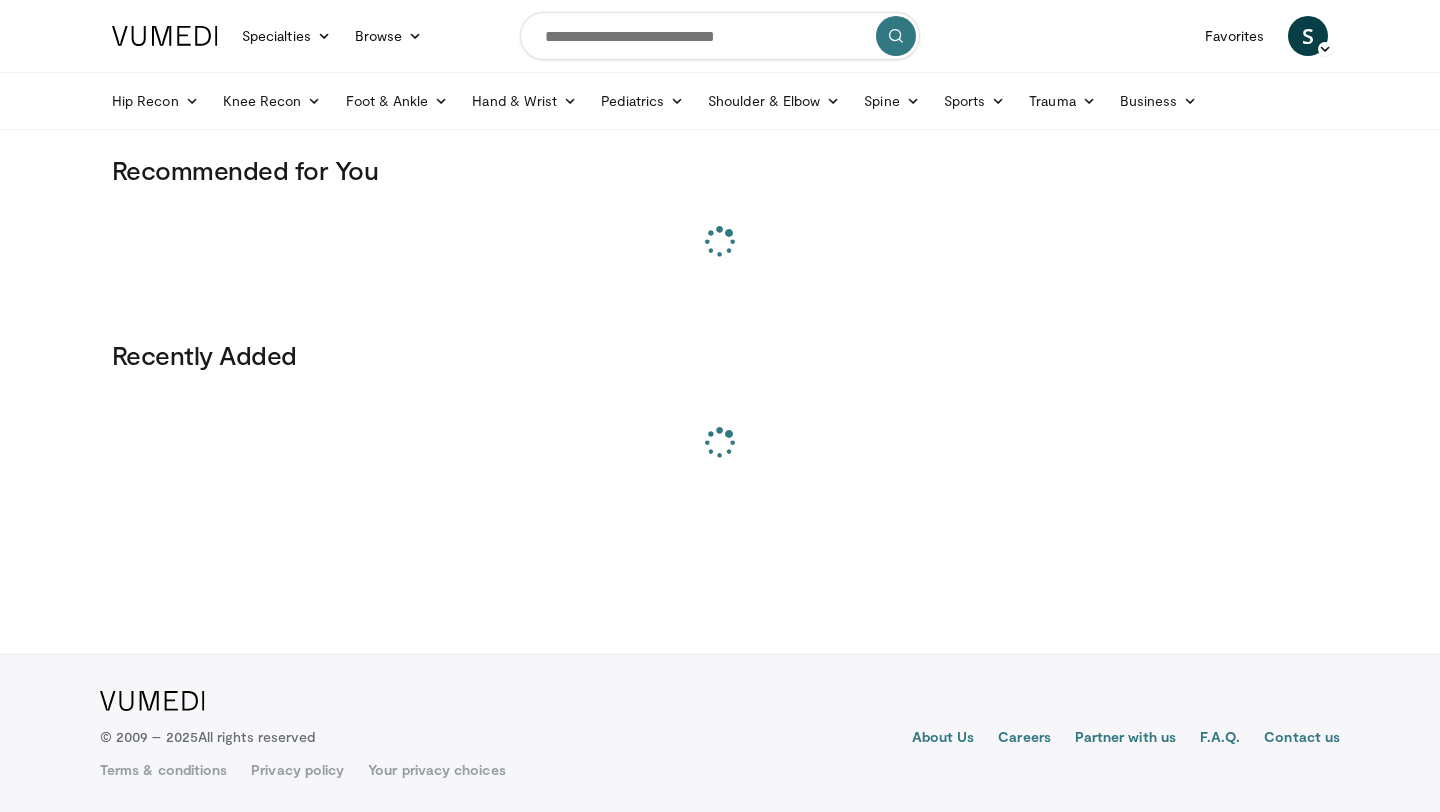 scroll, scrollTop: 0, scrollLeft: 0, axis: both 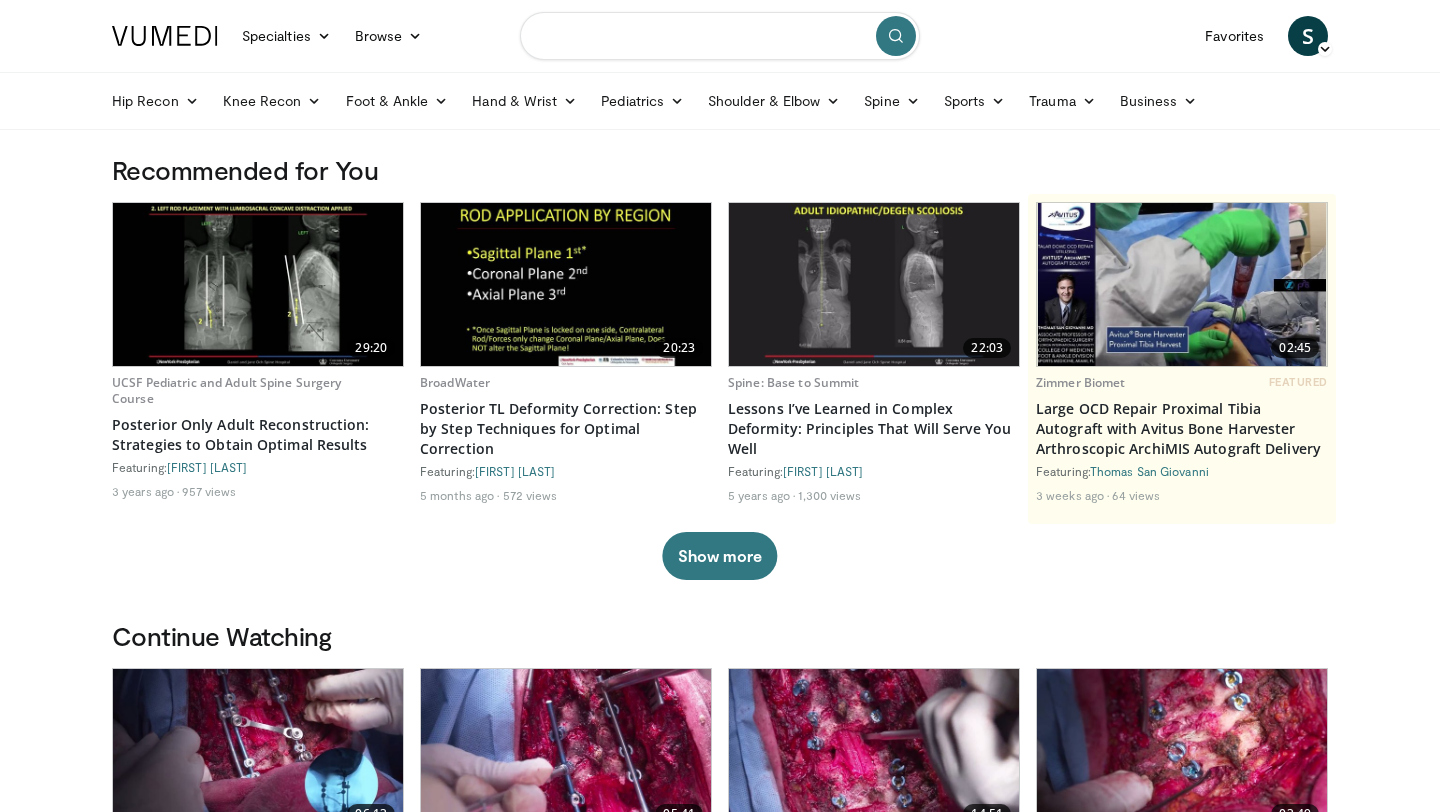 click at bounding box center [720, 36] 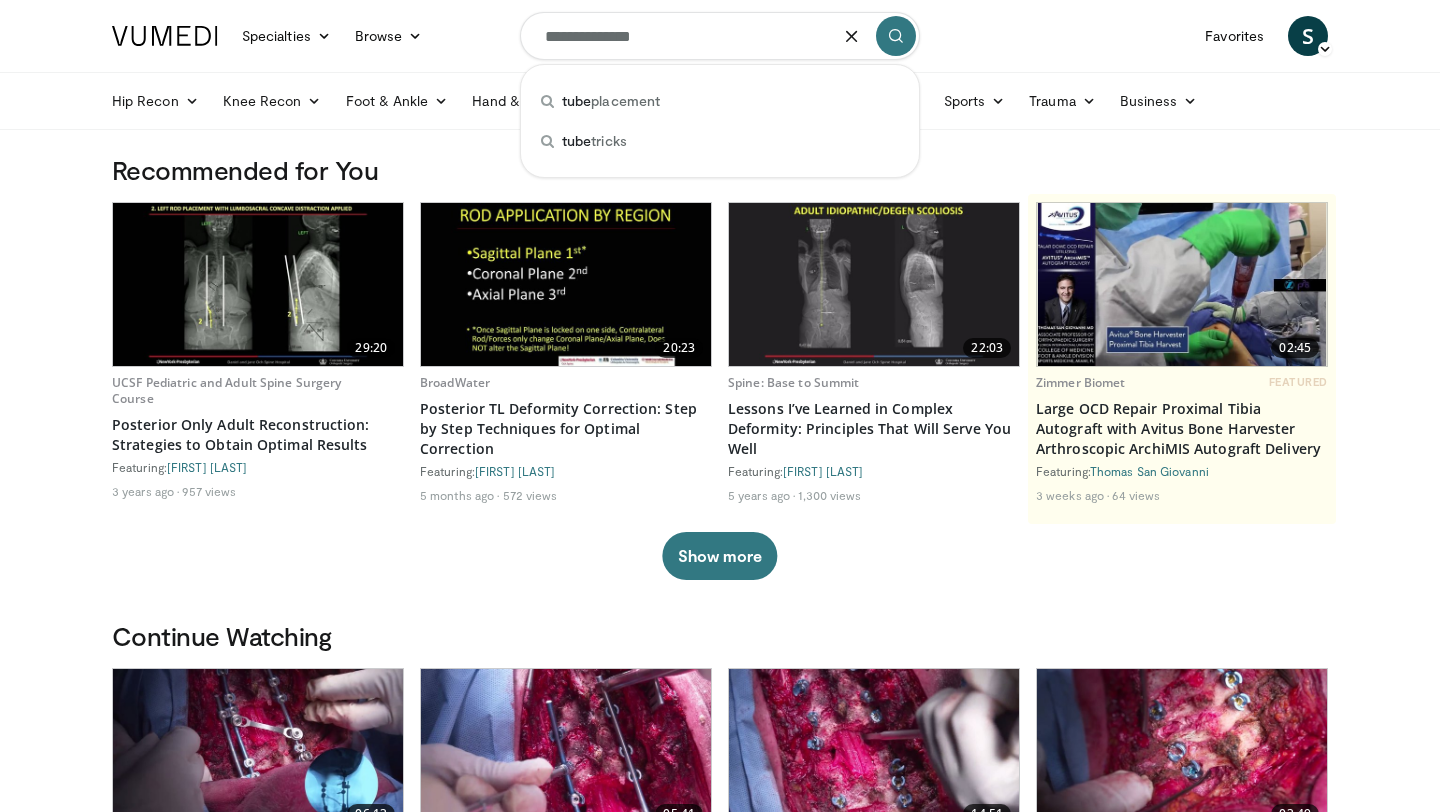 type on "**********" 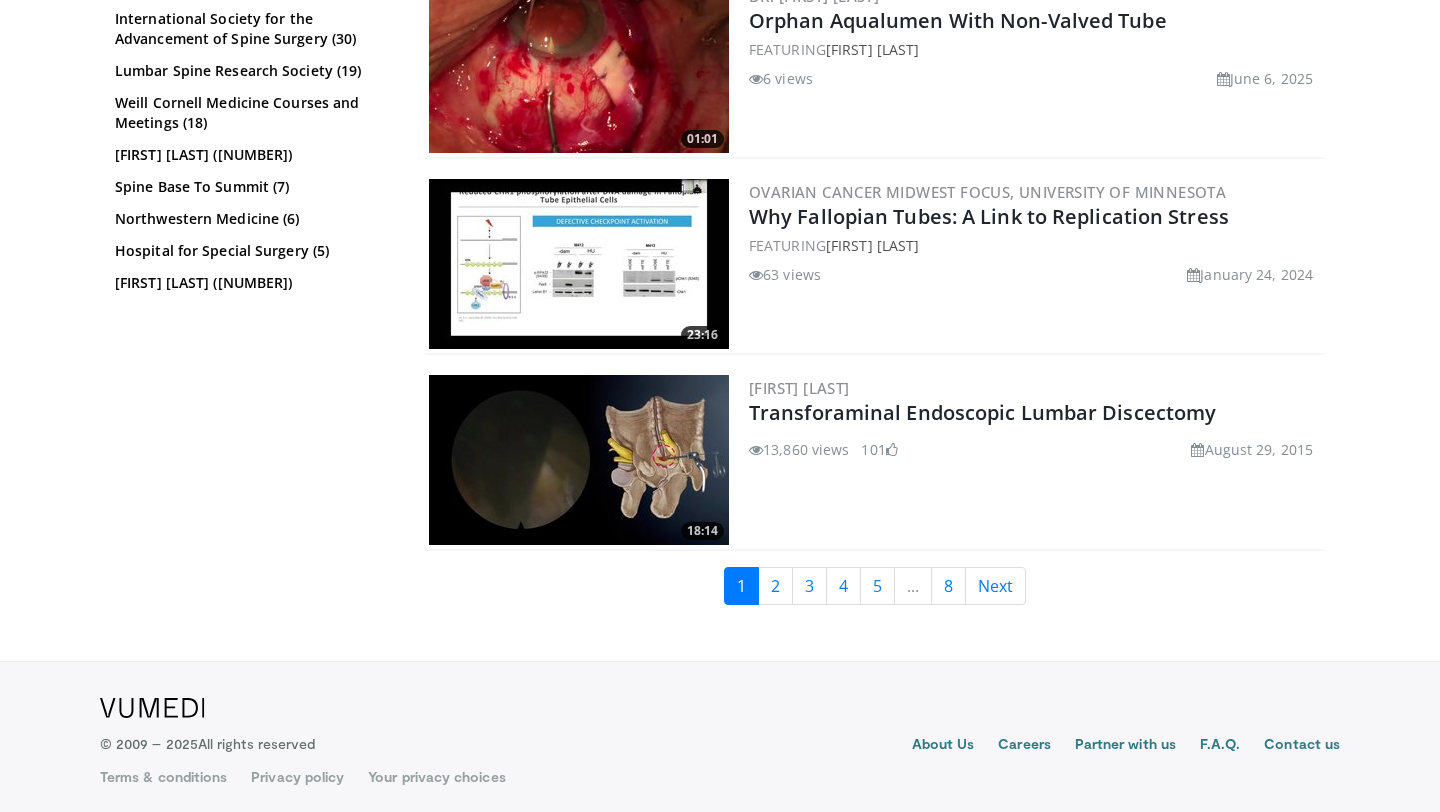 scroll, scrollTop: 4562, scrollLeft: 0, axis: vertical 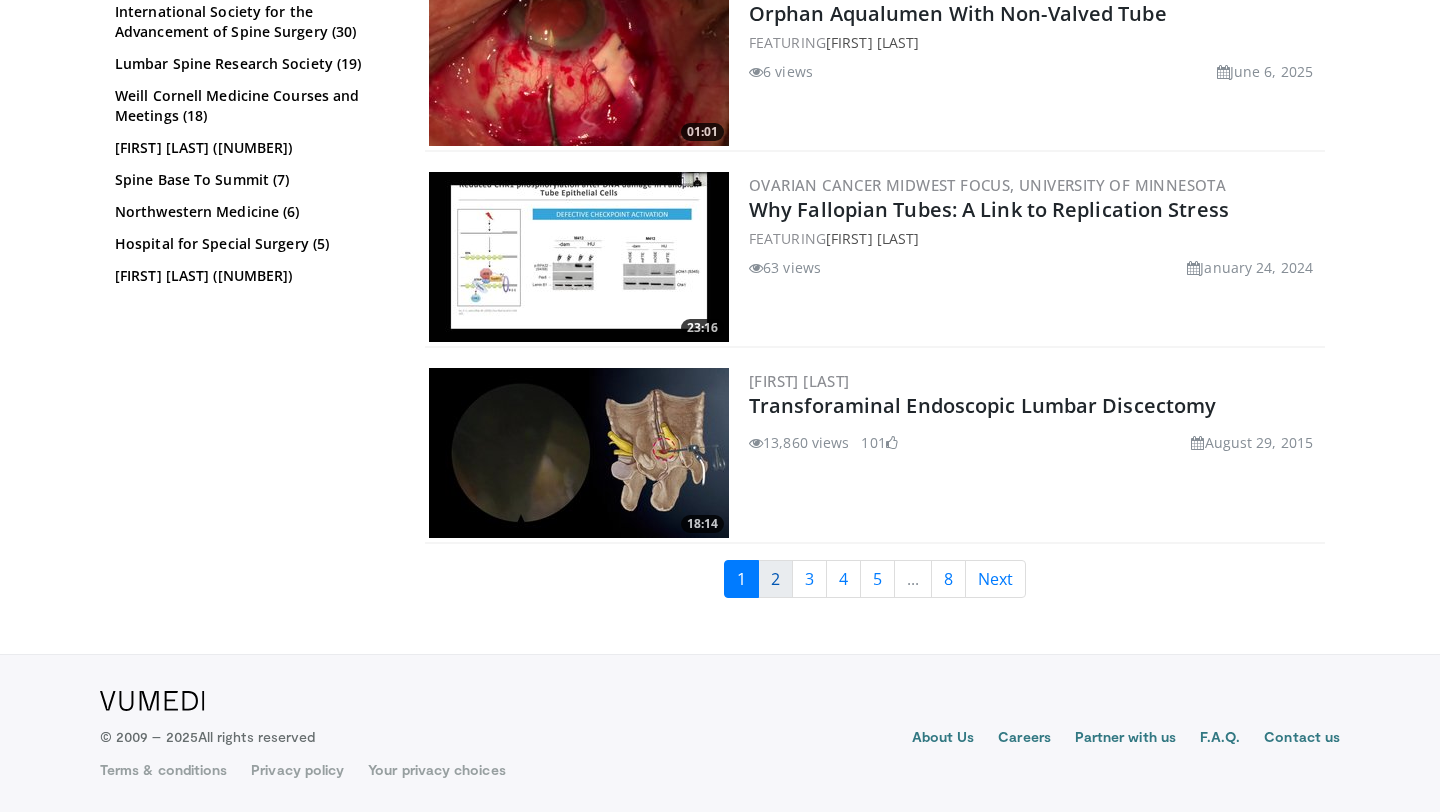 click on "2" at bounding box center (775, 579) 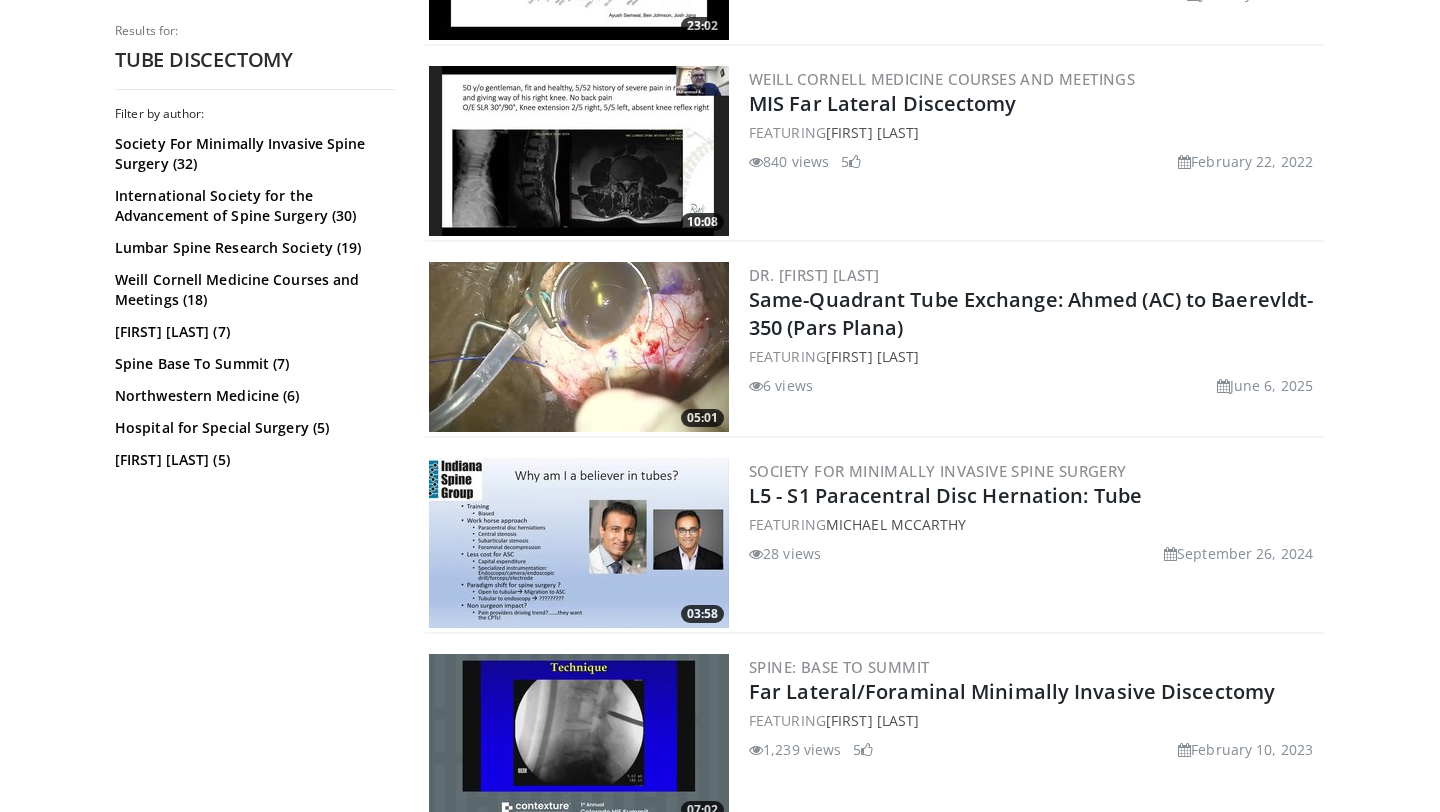 scroll, scrollTop: 3064, scrollLeft: 0, axis: vertical 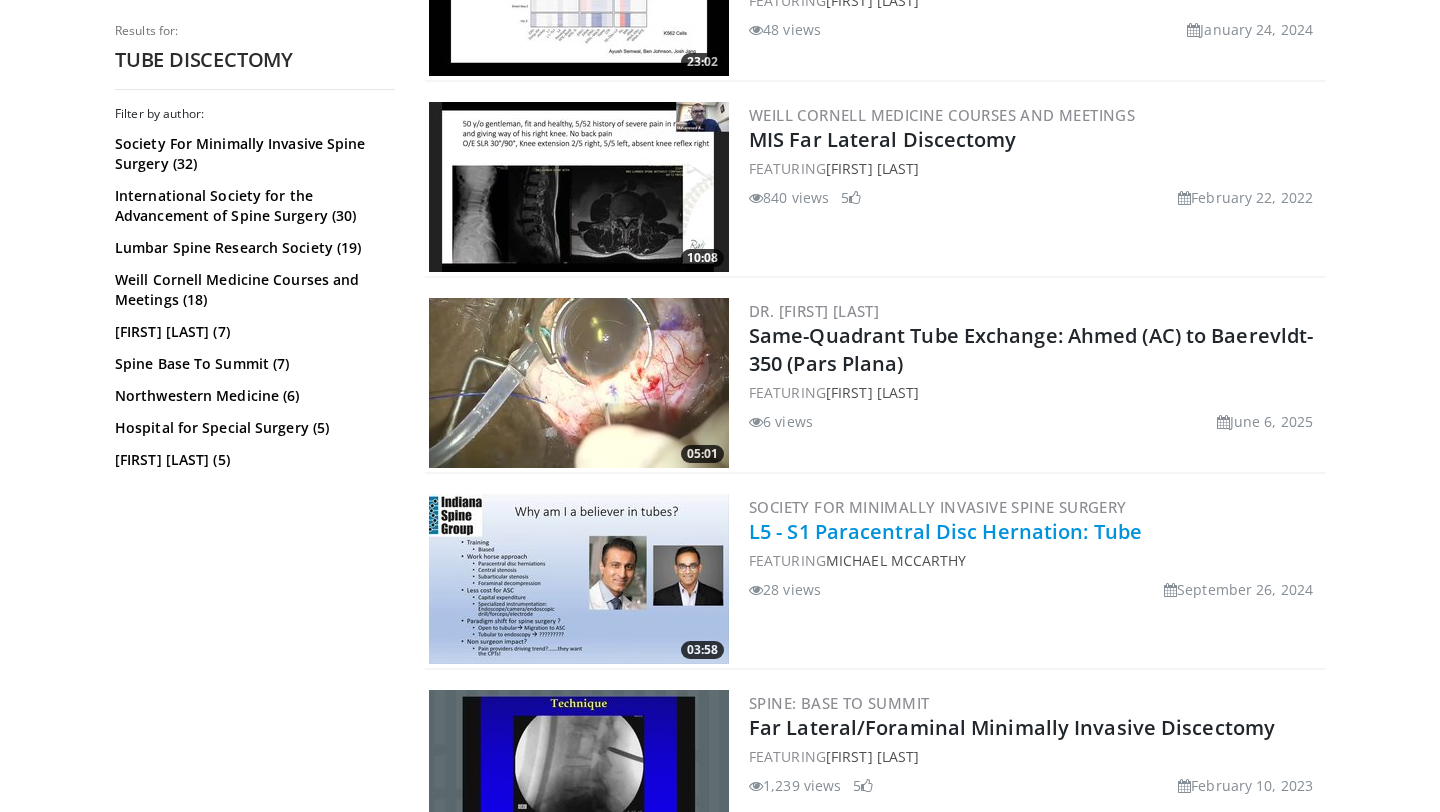 click on "L5 - S1 Paracentral Disc Hernation: Tube" at bounding box center (945, 531) 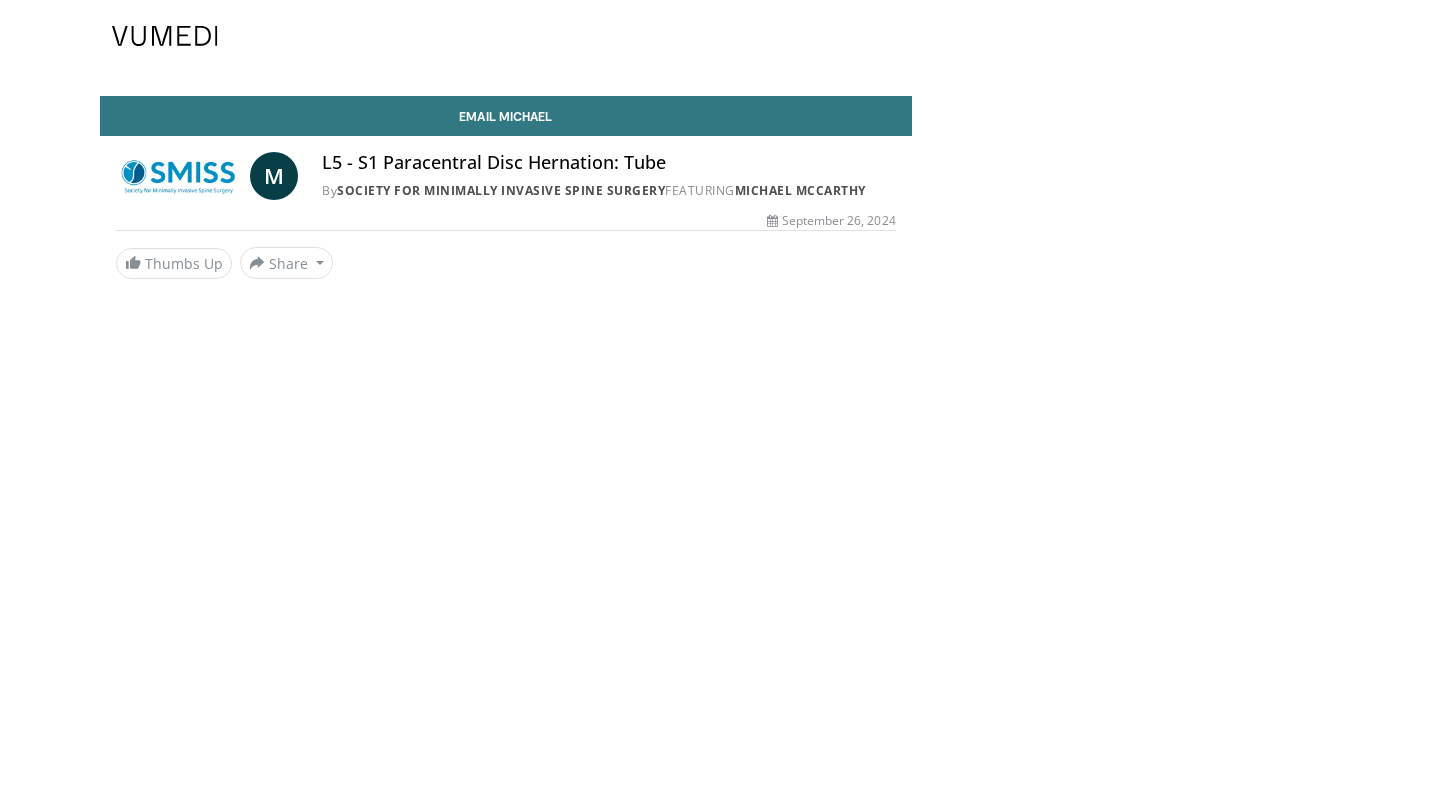 scroll, scrollTop: 0, scrollLeft: 0, axis: both 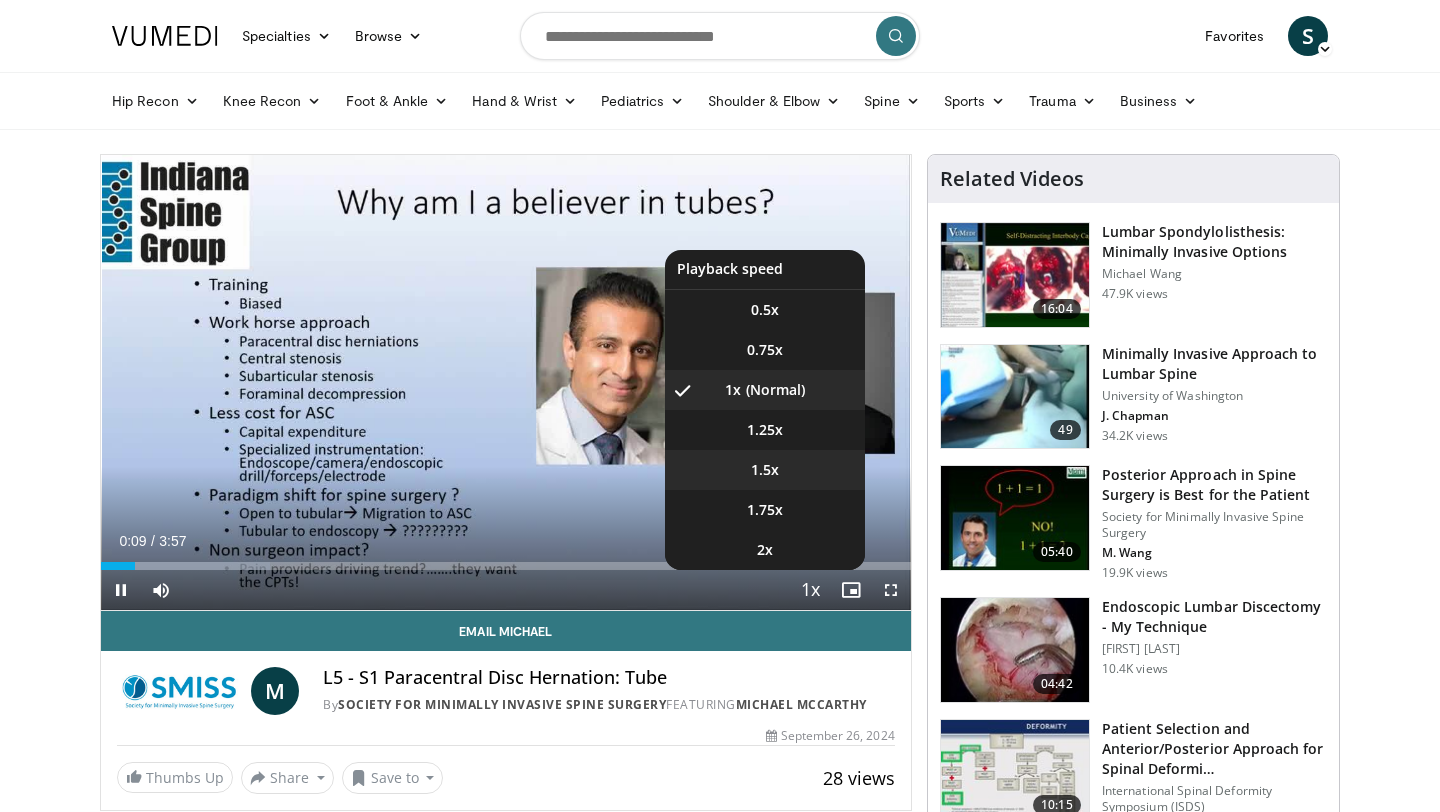 click on "1.5x" at bounding box center (765, 470) 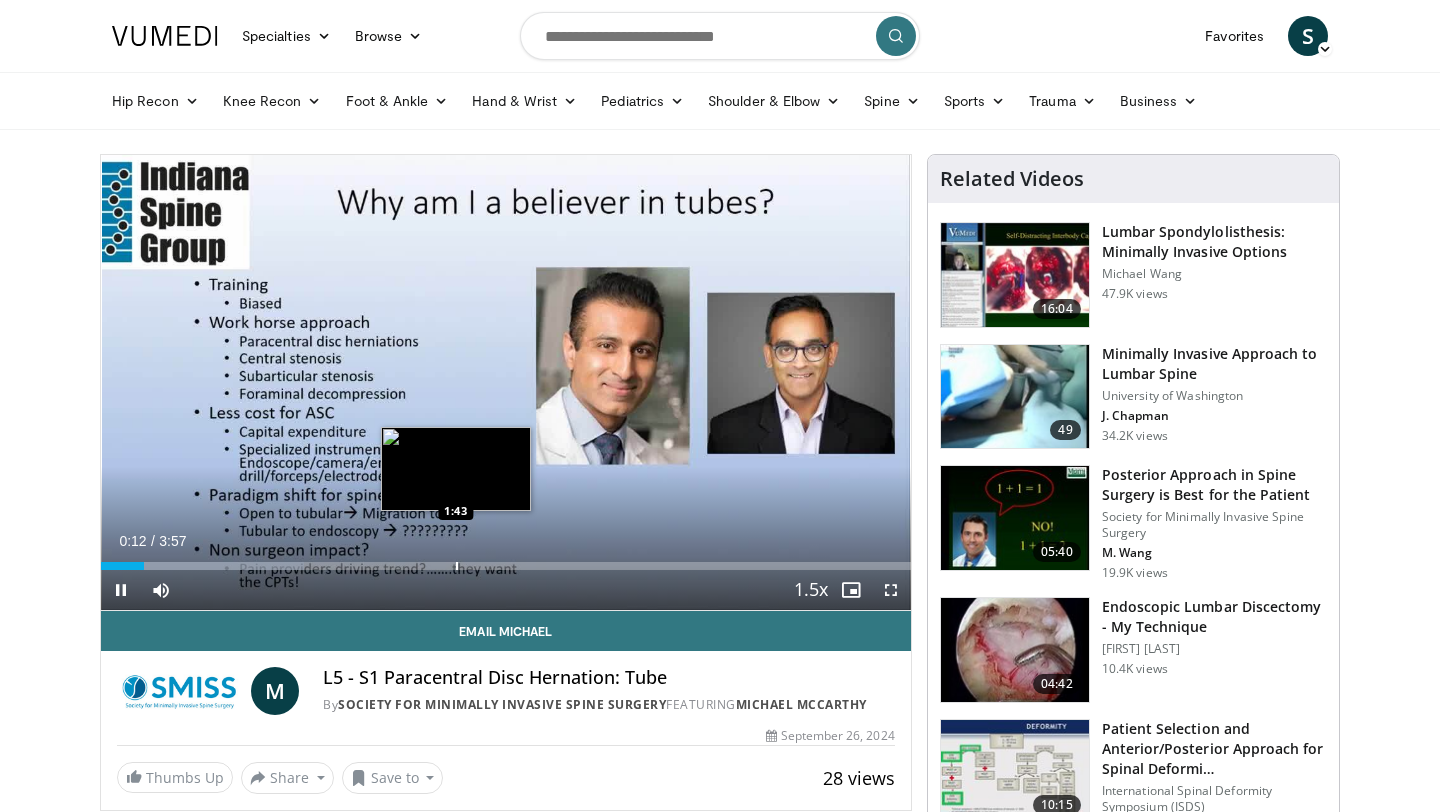 click at bounding box center [457, 566] 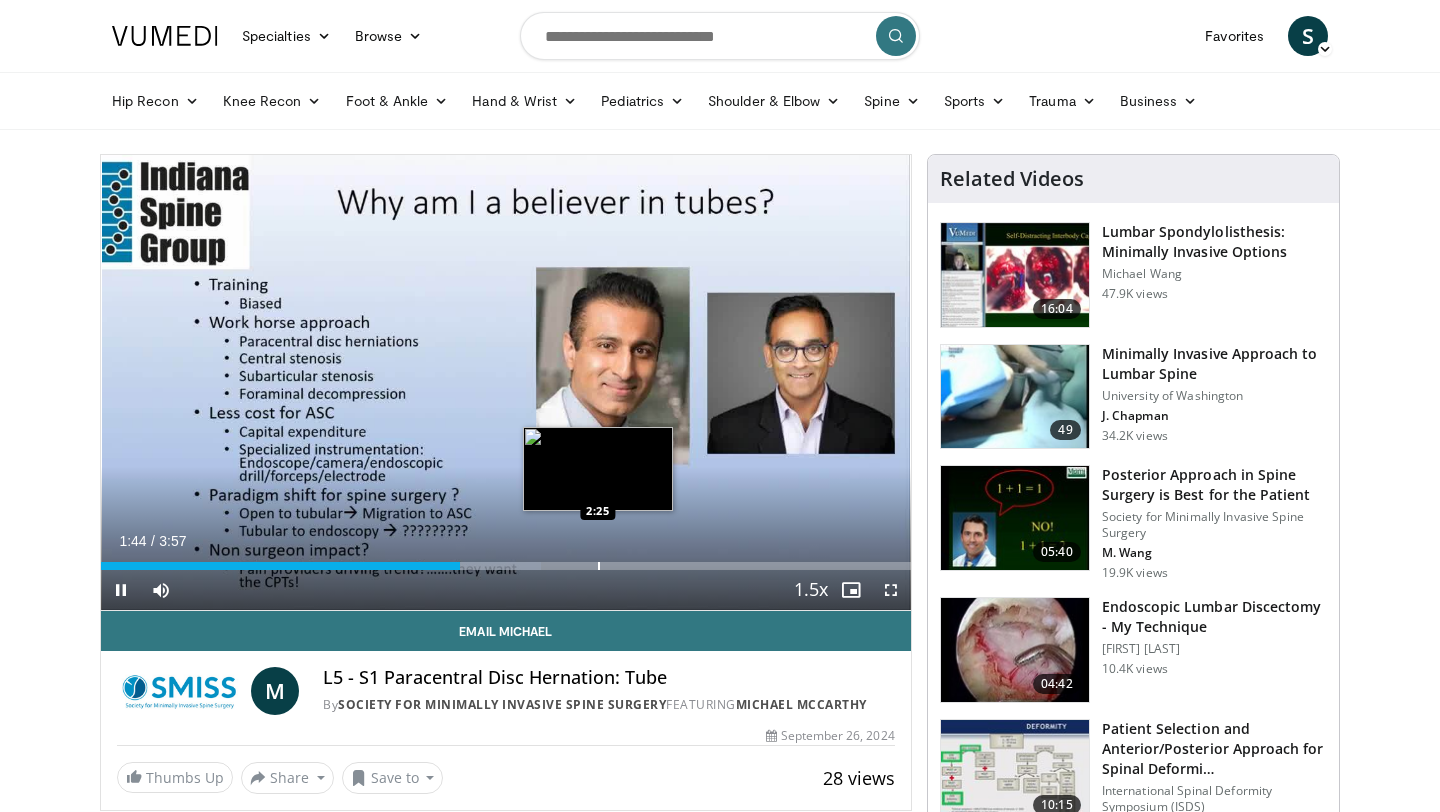 click at bounding box center [599, 566] 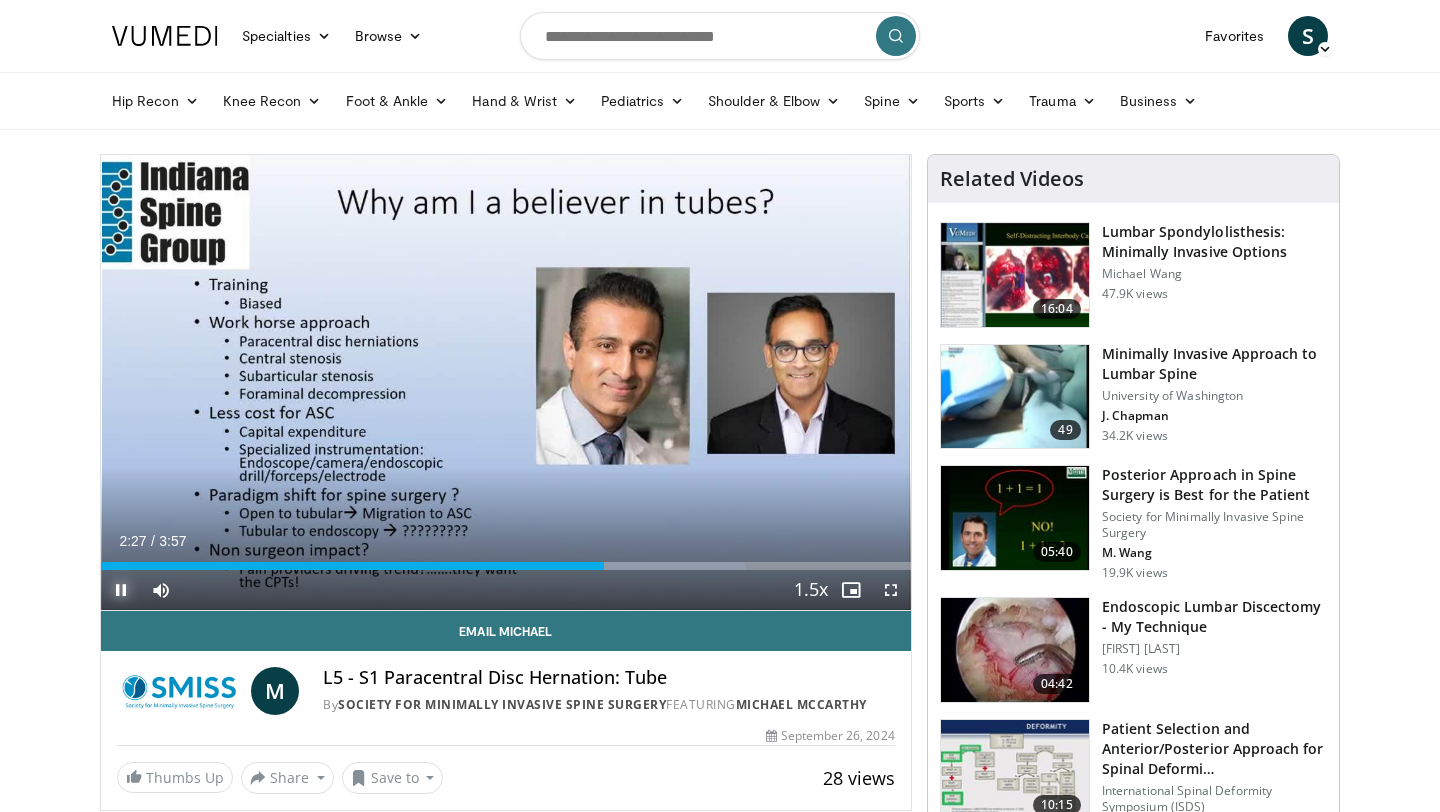click at bounding box center (121, 590) 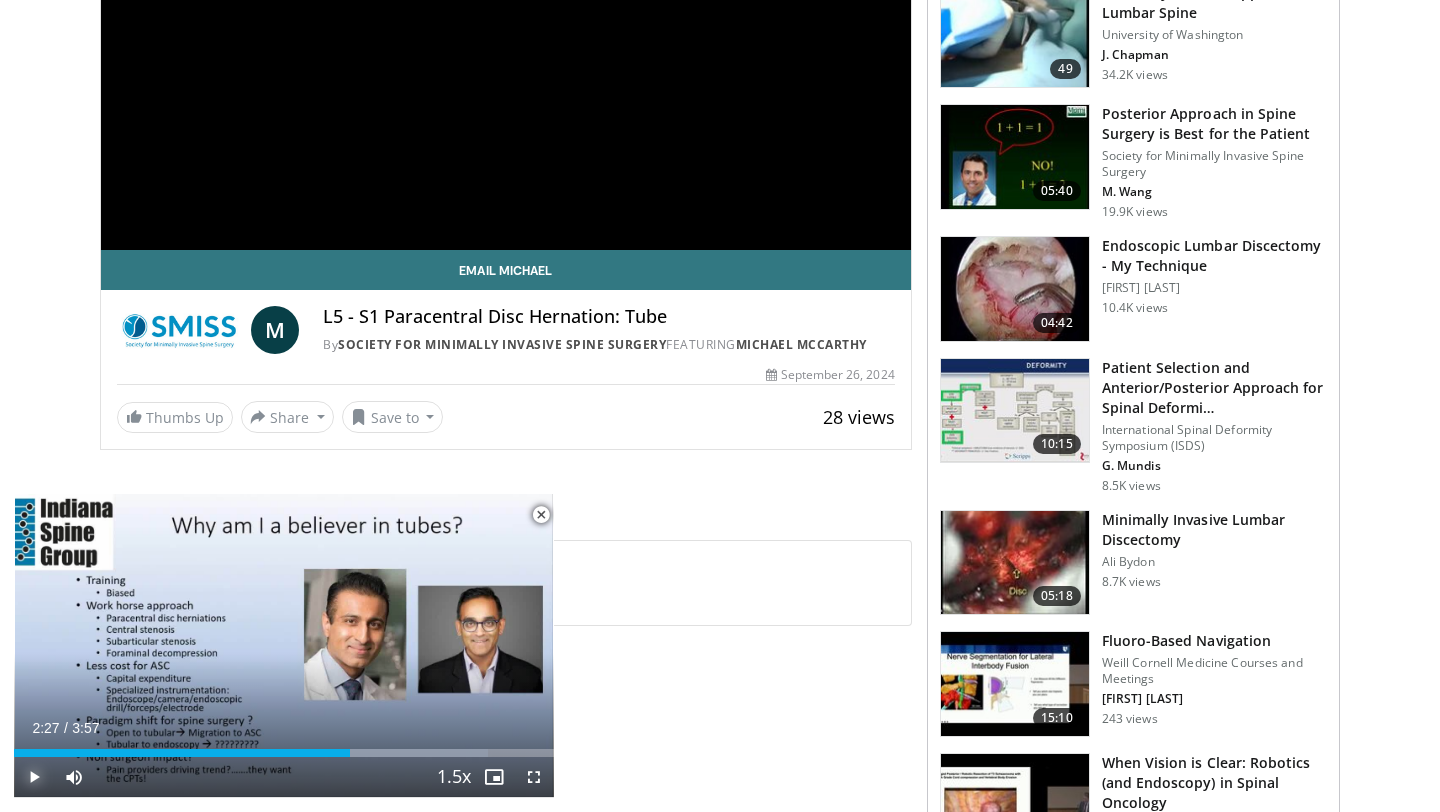scroll, scrollTop: 362, scrollLeft: 0, axis: vertical 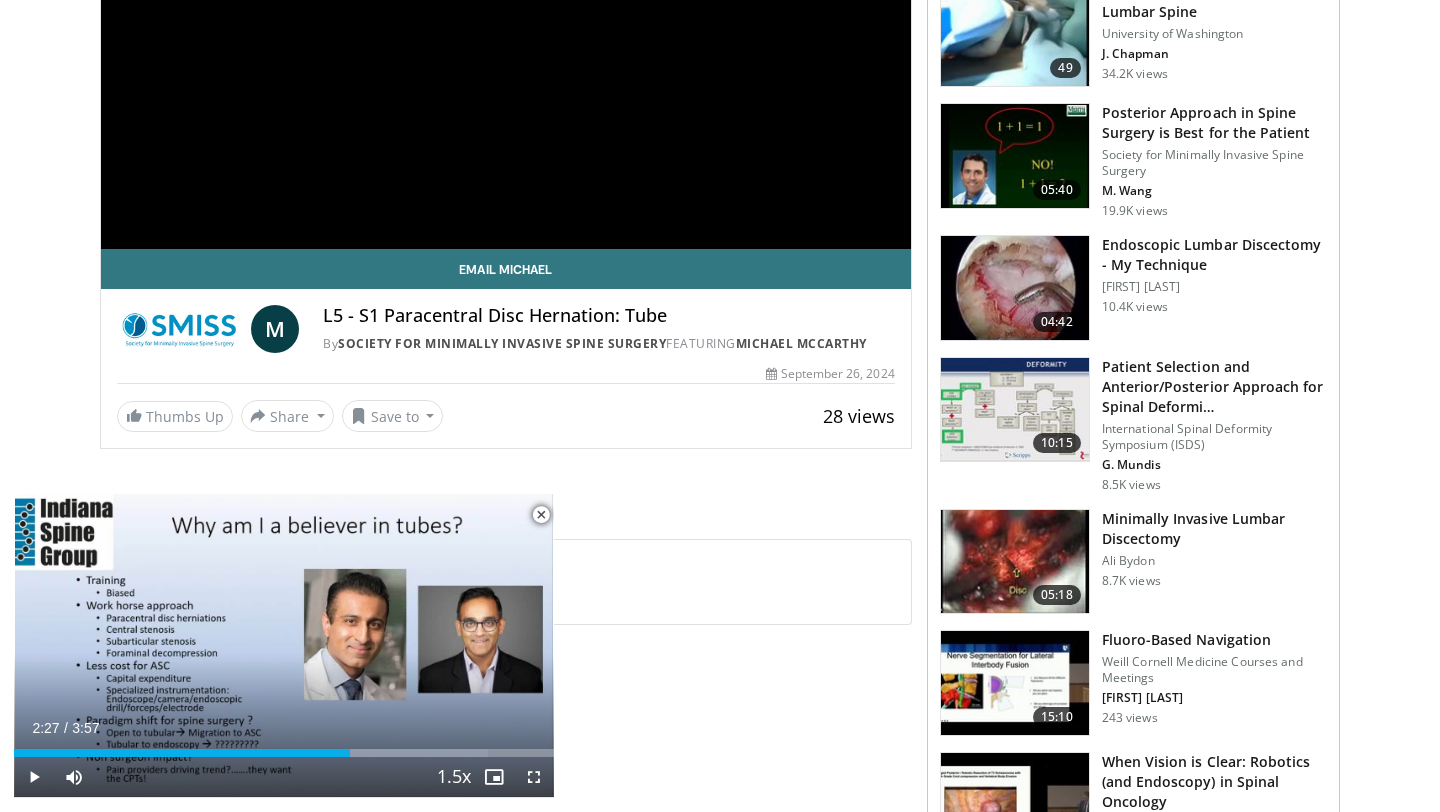 click at bounding box center (1015, 562) 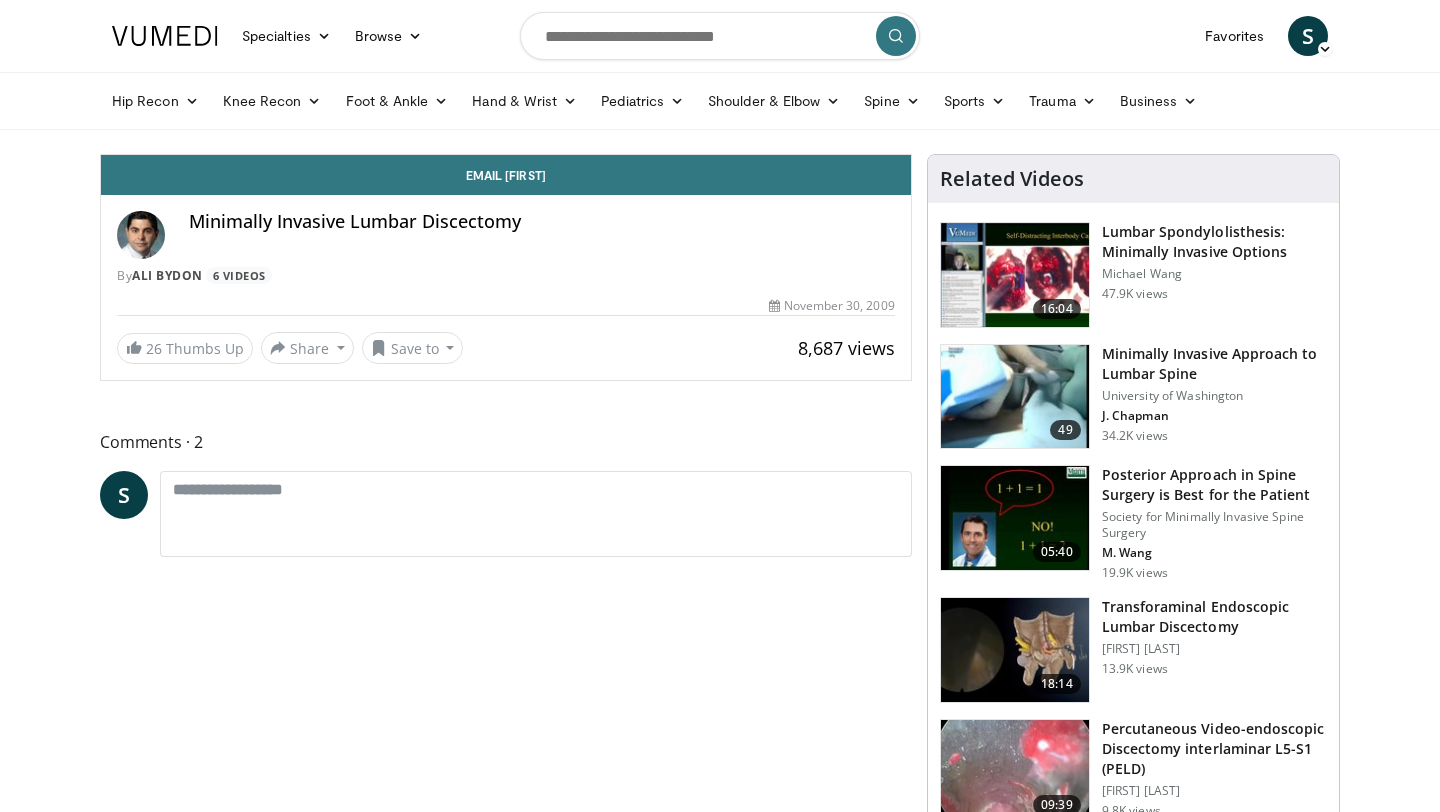 scroll, scrollTop: 0, scrollLeft: 0, axis: both 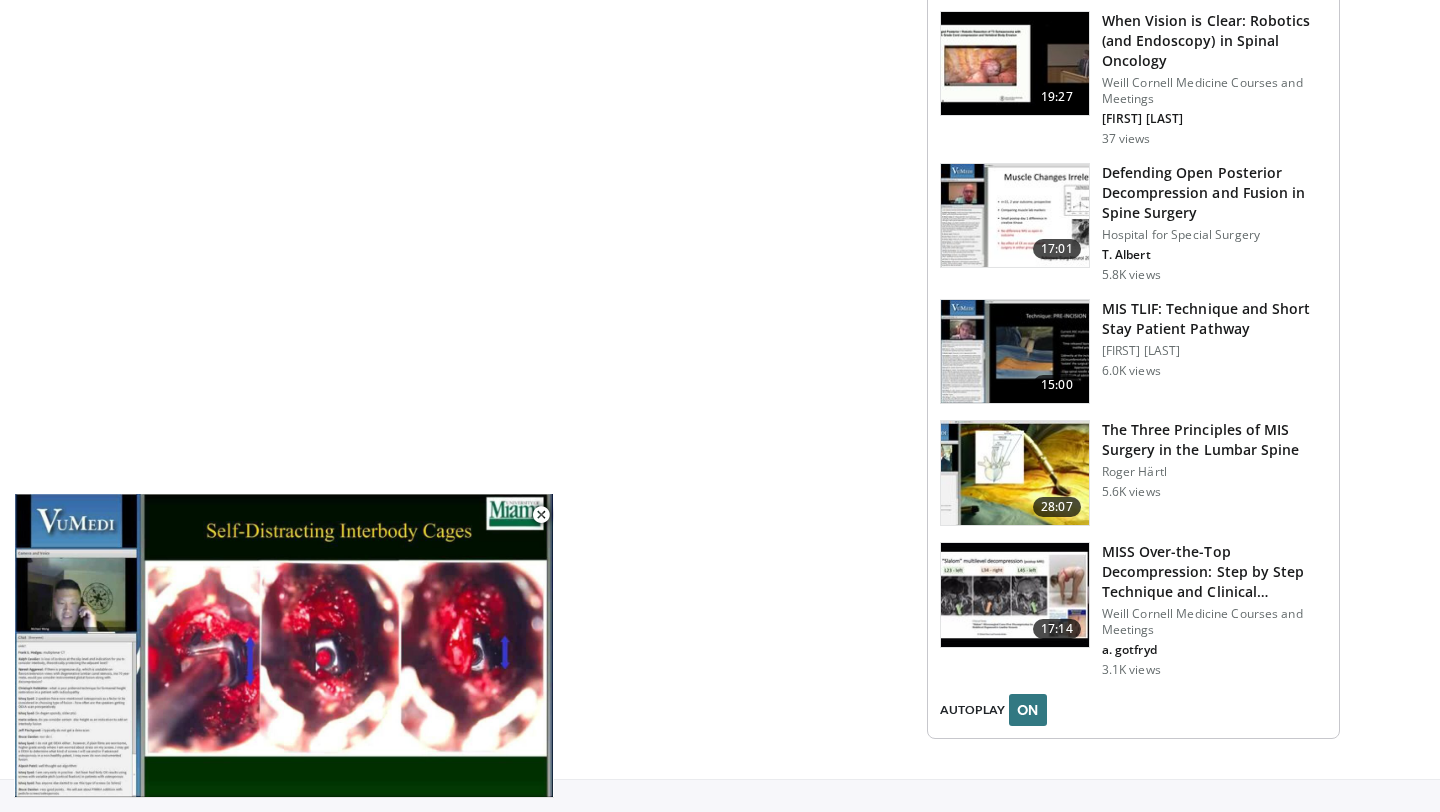 click on "The Three Principles of MIS Surgery in the Lumbar Spine" at bounding box center [1214, 440] 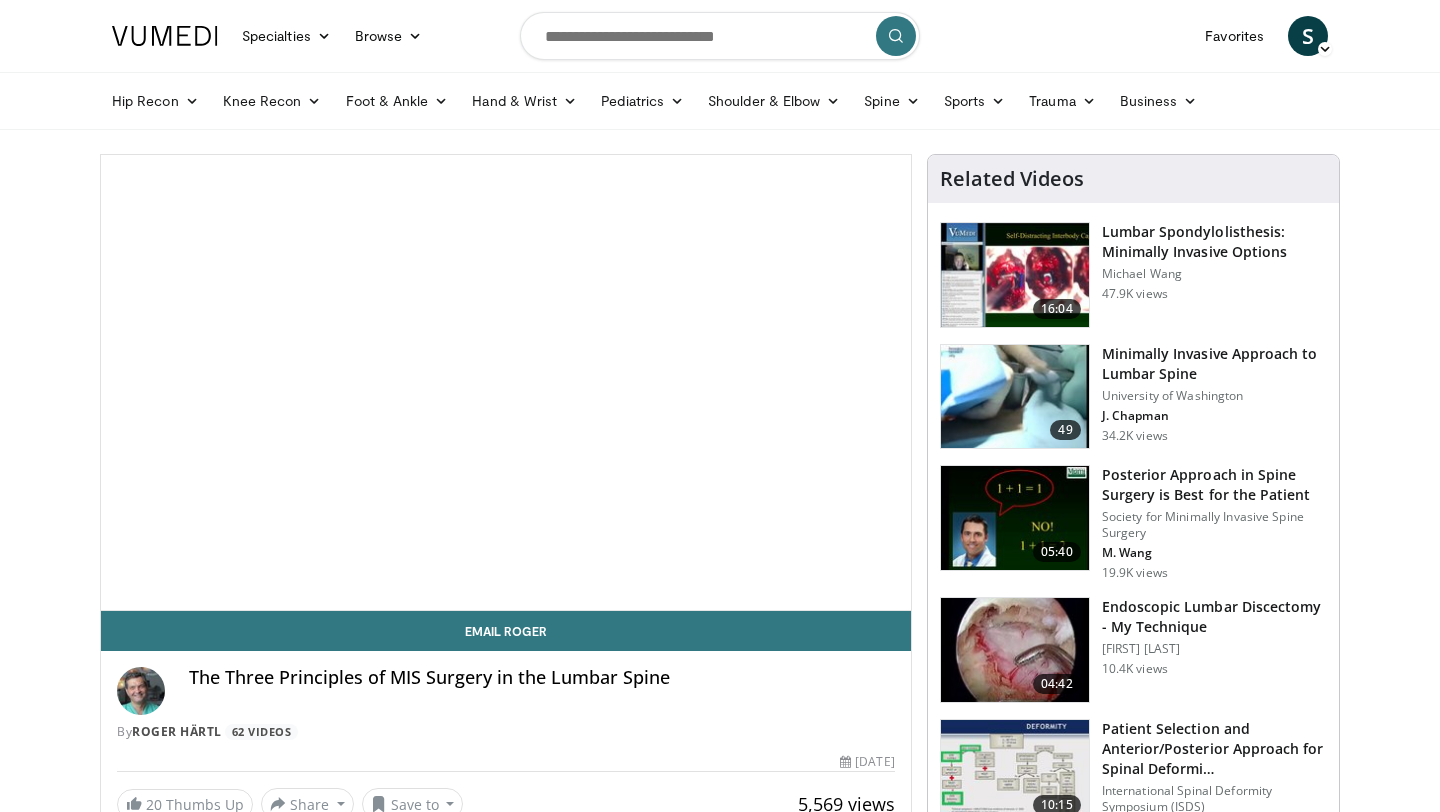 scroll, scrollTop: 0, scrollLeft: 0, axis: both 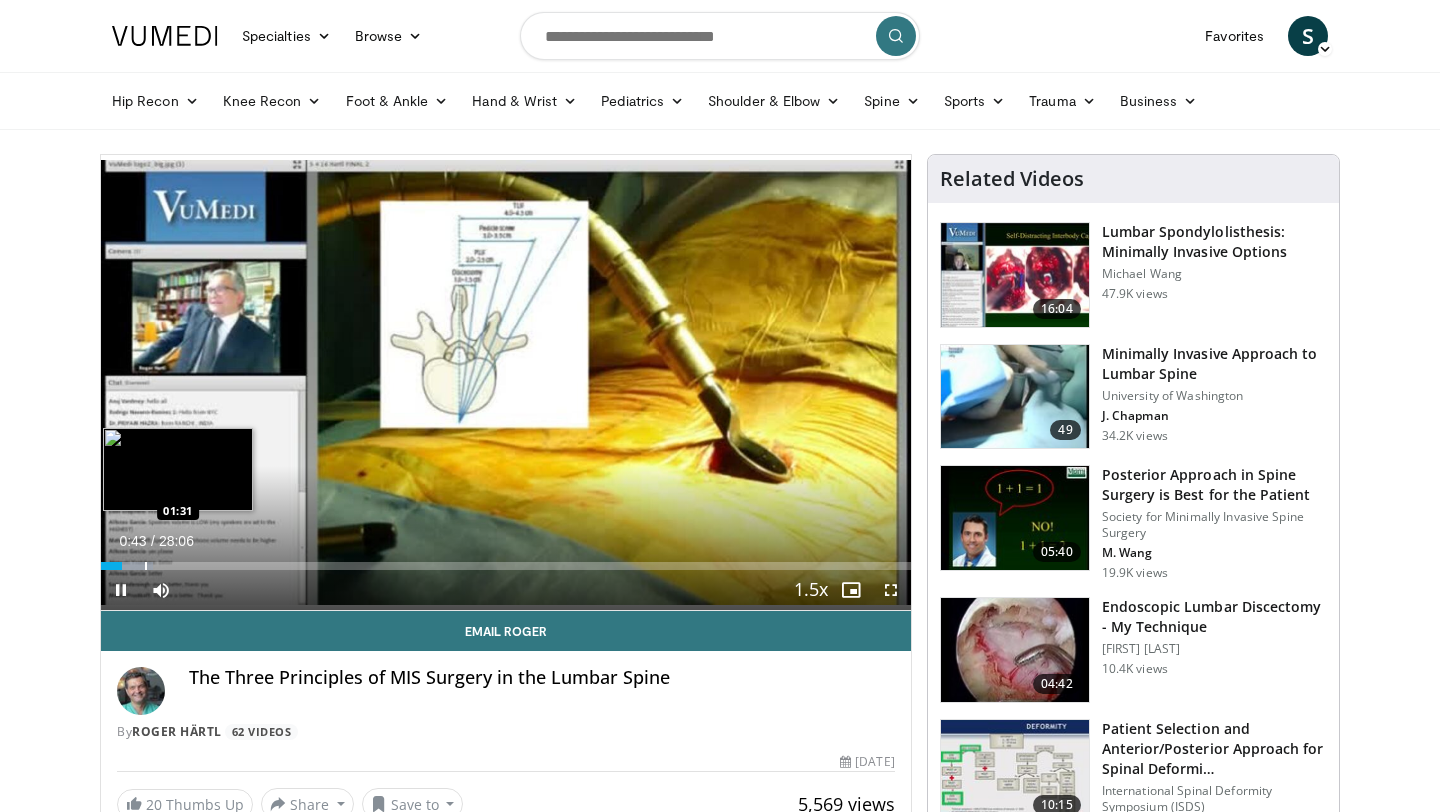 click at bounding box center [146, 566] 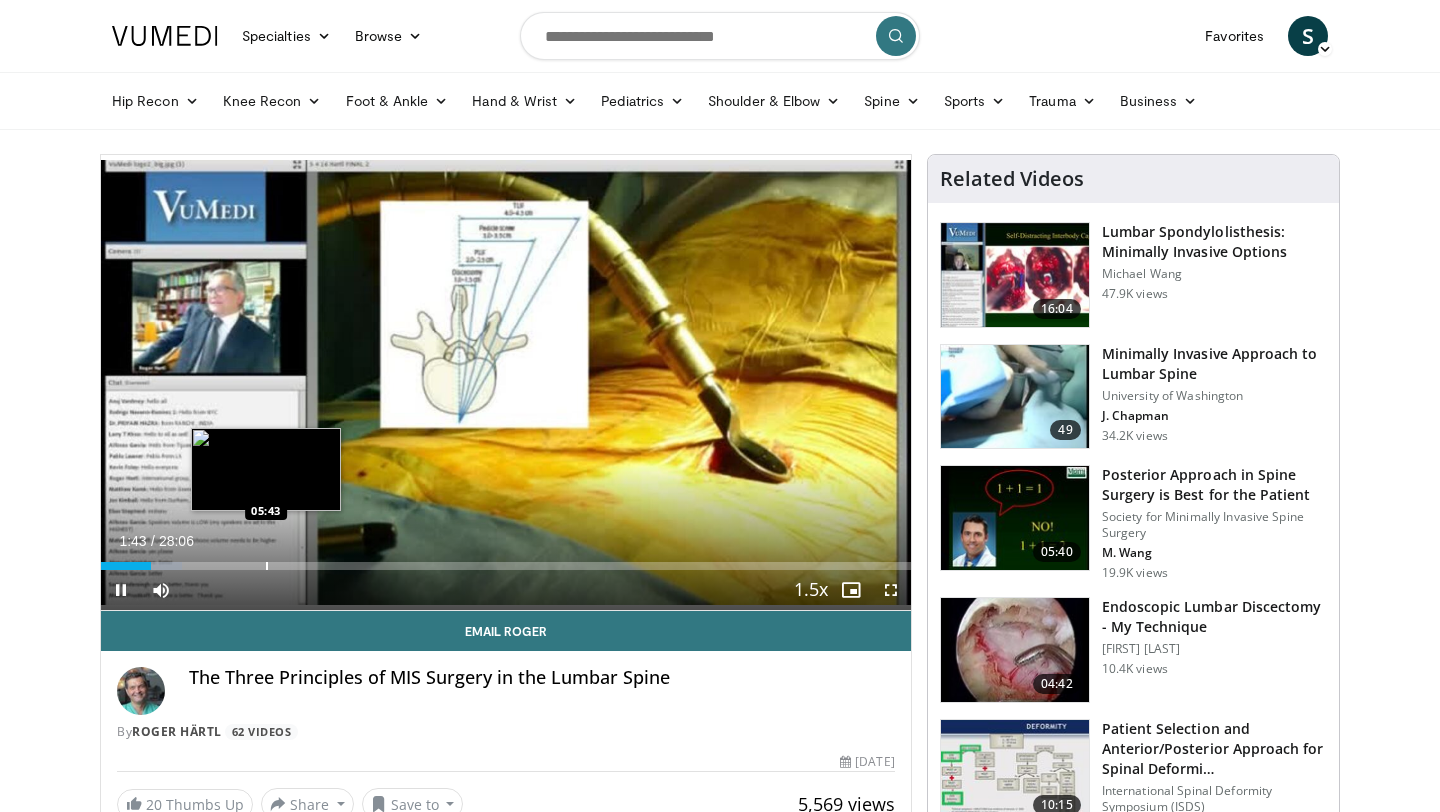 click at bounding box center [267, 566] 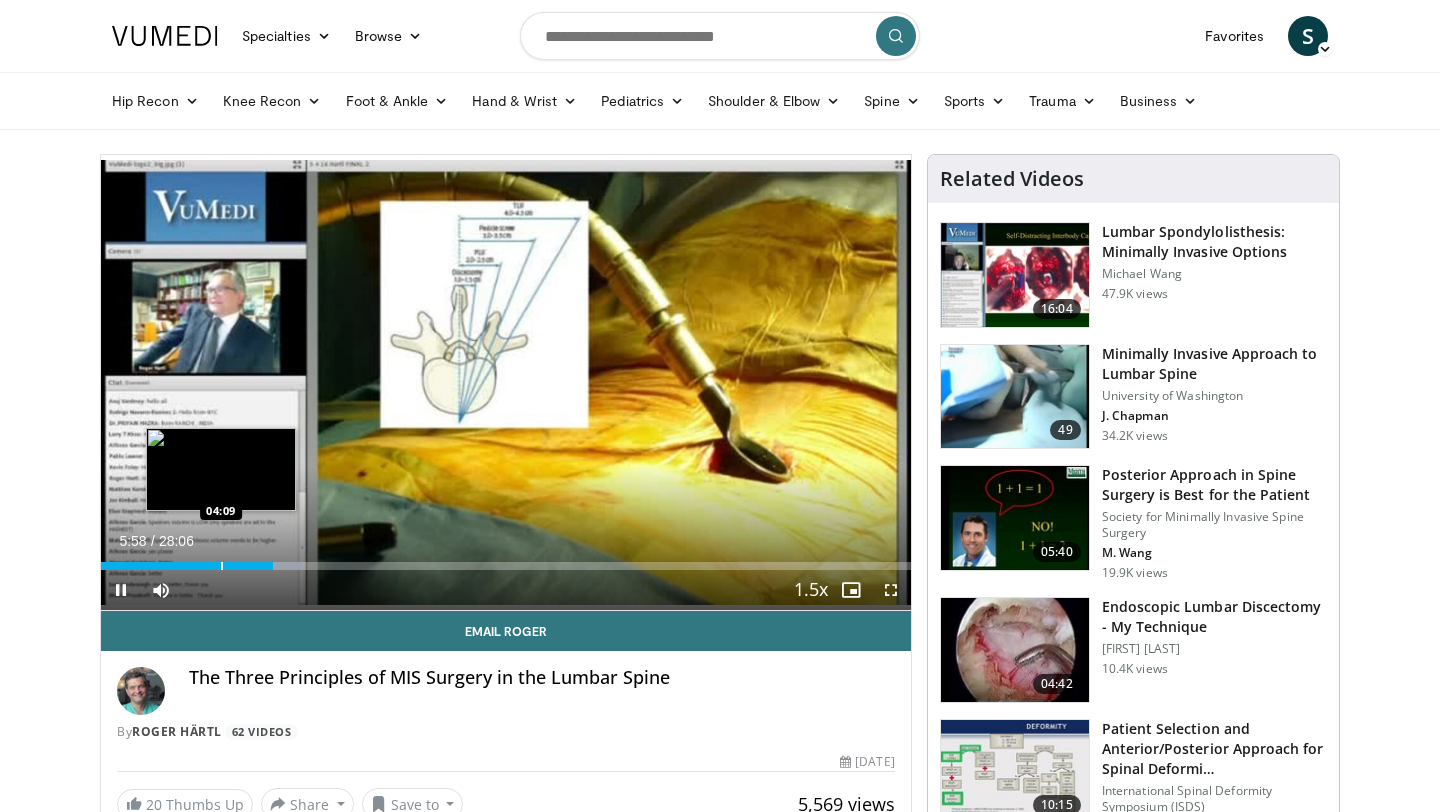 click at bounding box center (222, 566) 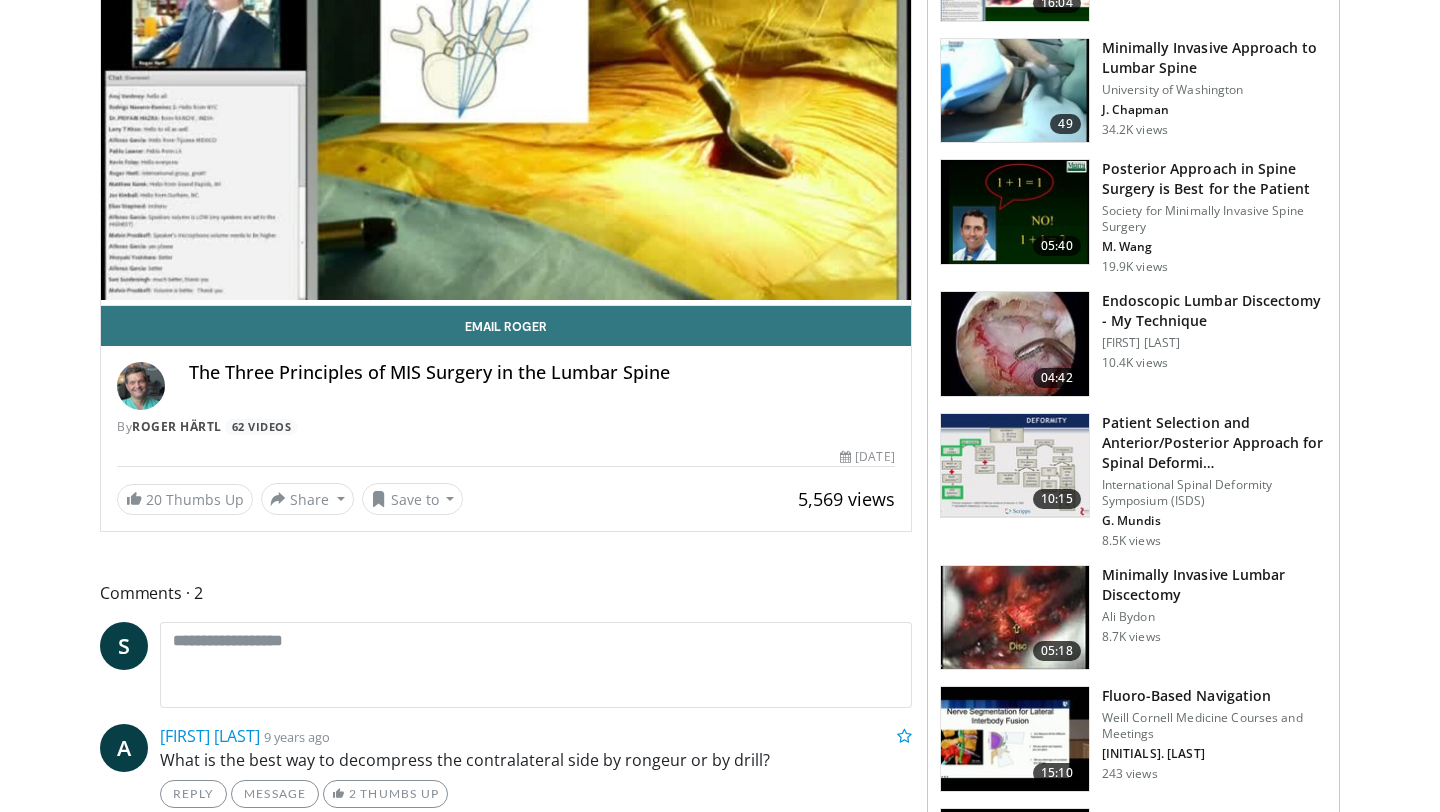 scroll, scrollTop: 0, scrollLeft: 0, axis: both 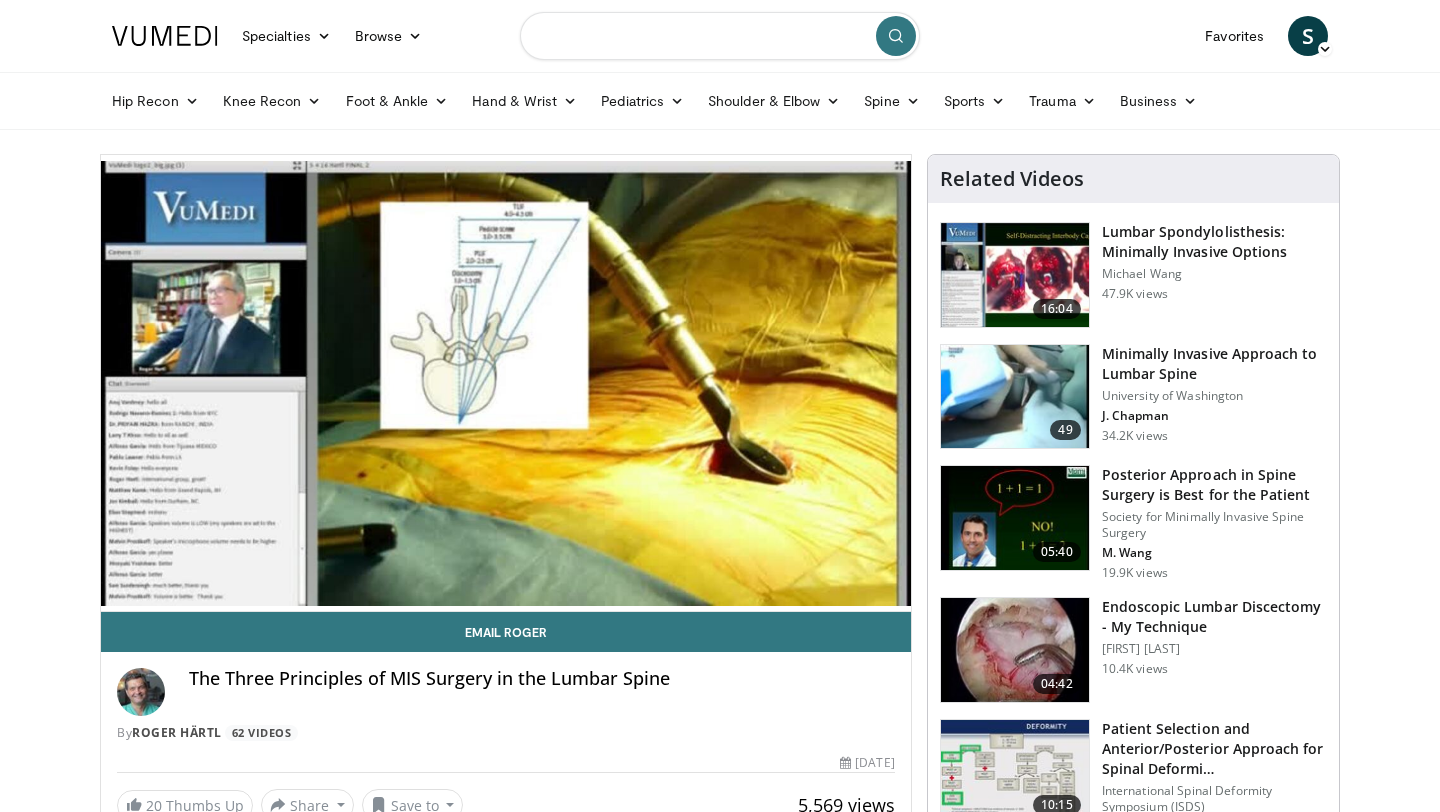 click at bounding box center (720, 36) 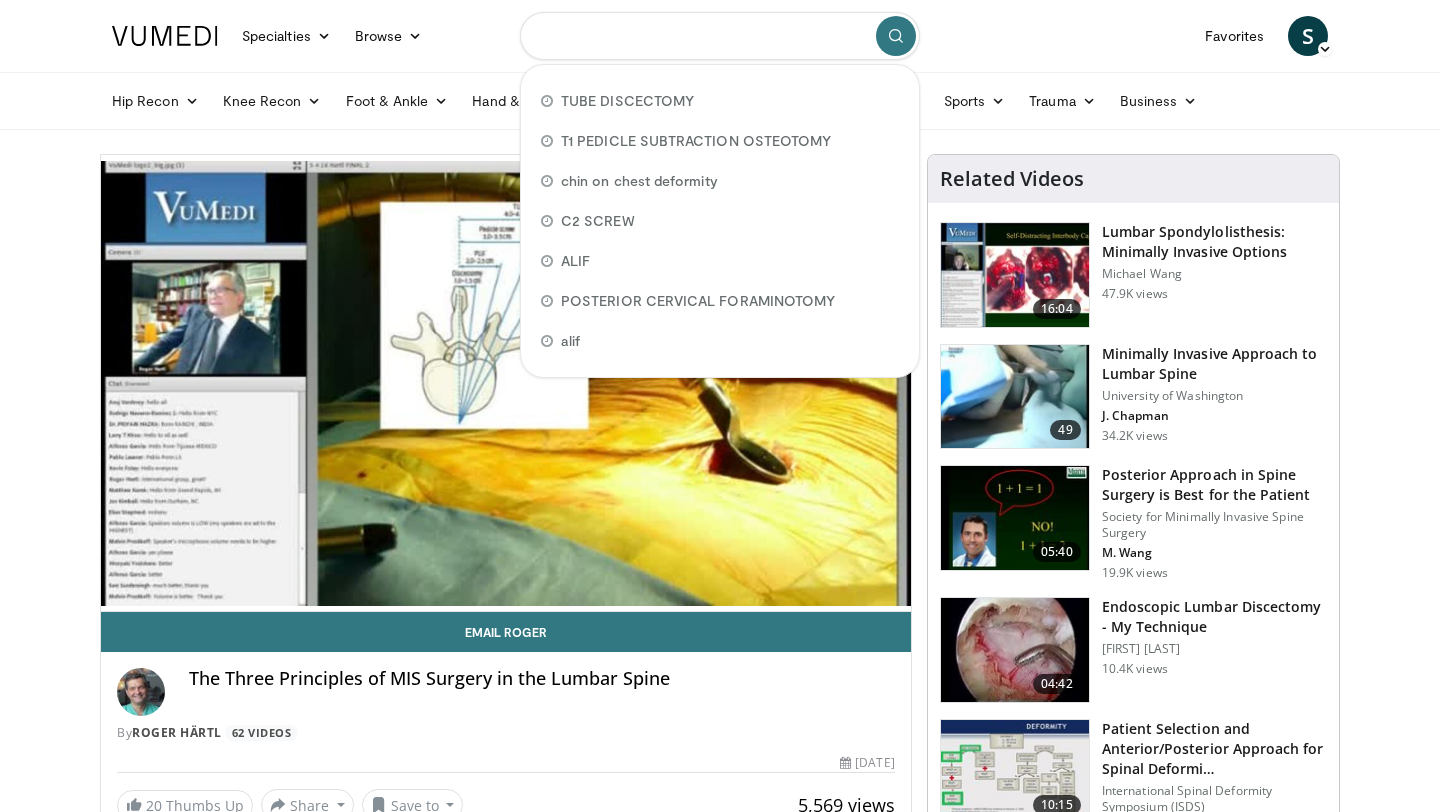type on "*" 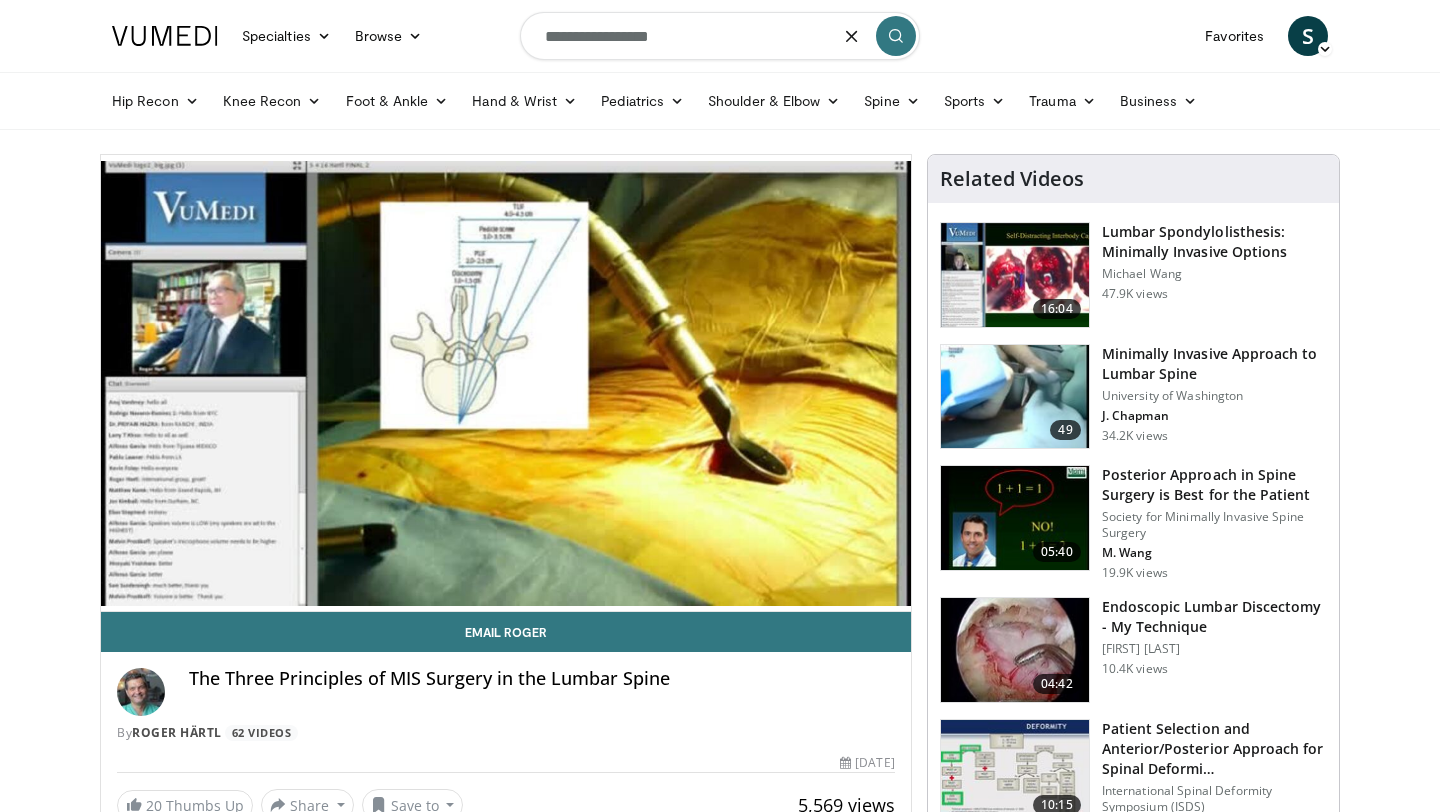 type on "**********" 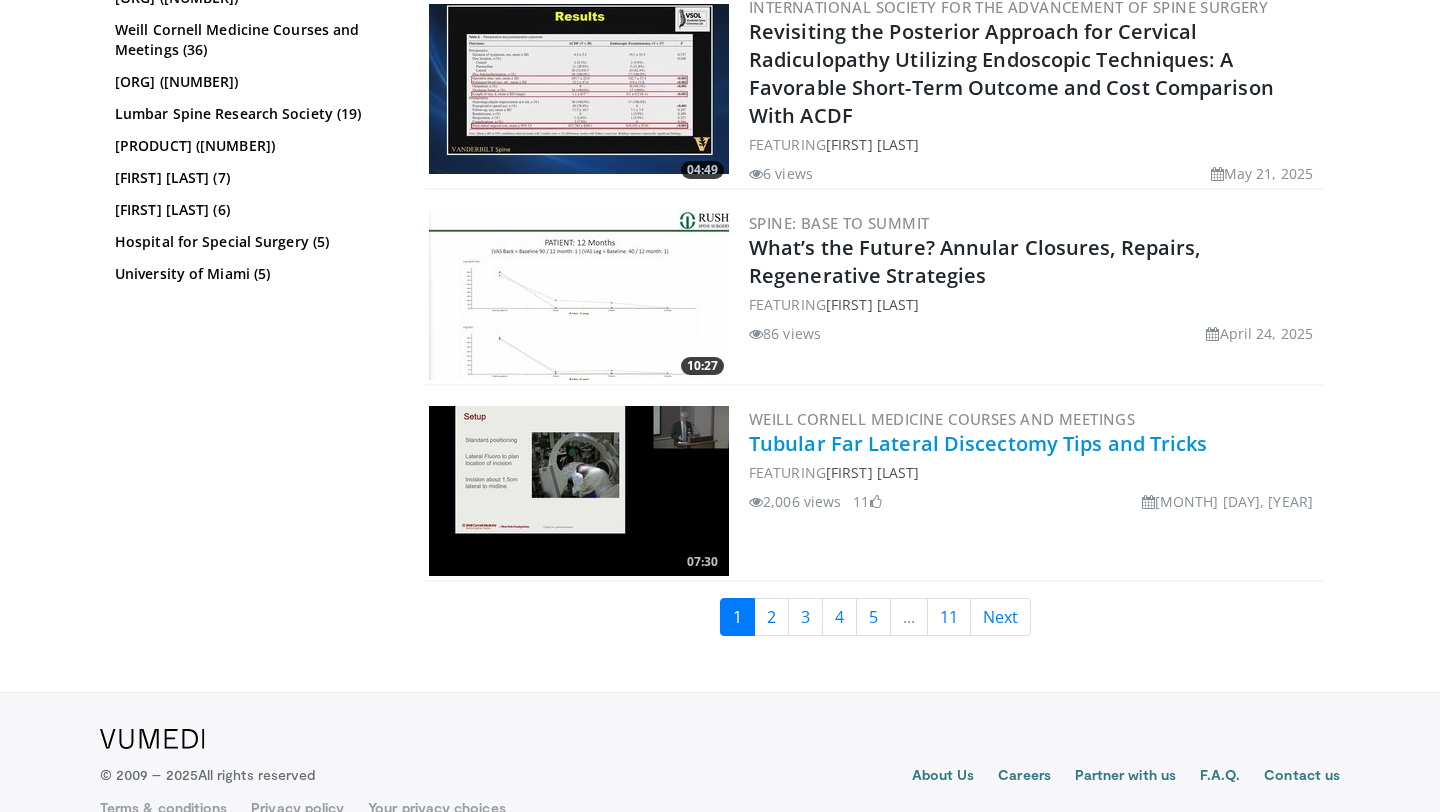 scroll, scrollTop: 4566, scrollLeft: 0, axis: vertical 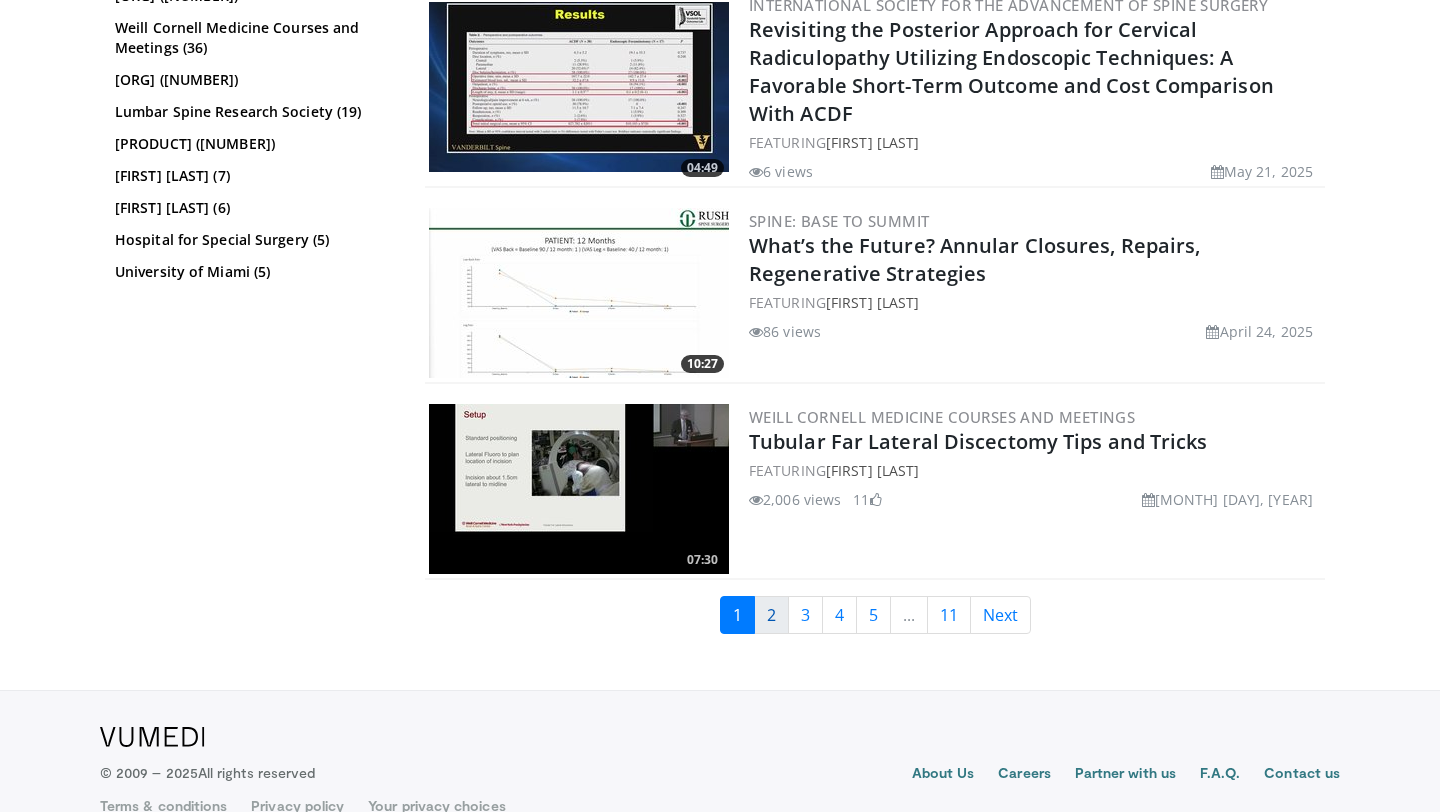 click on "2" at bounding box center [771, 615] 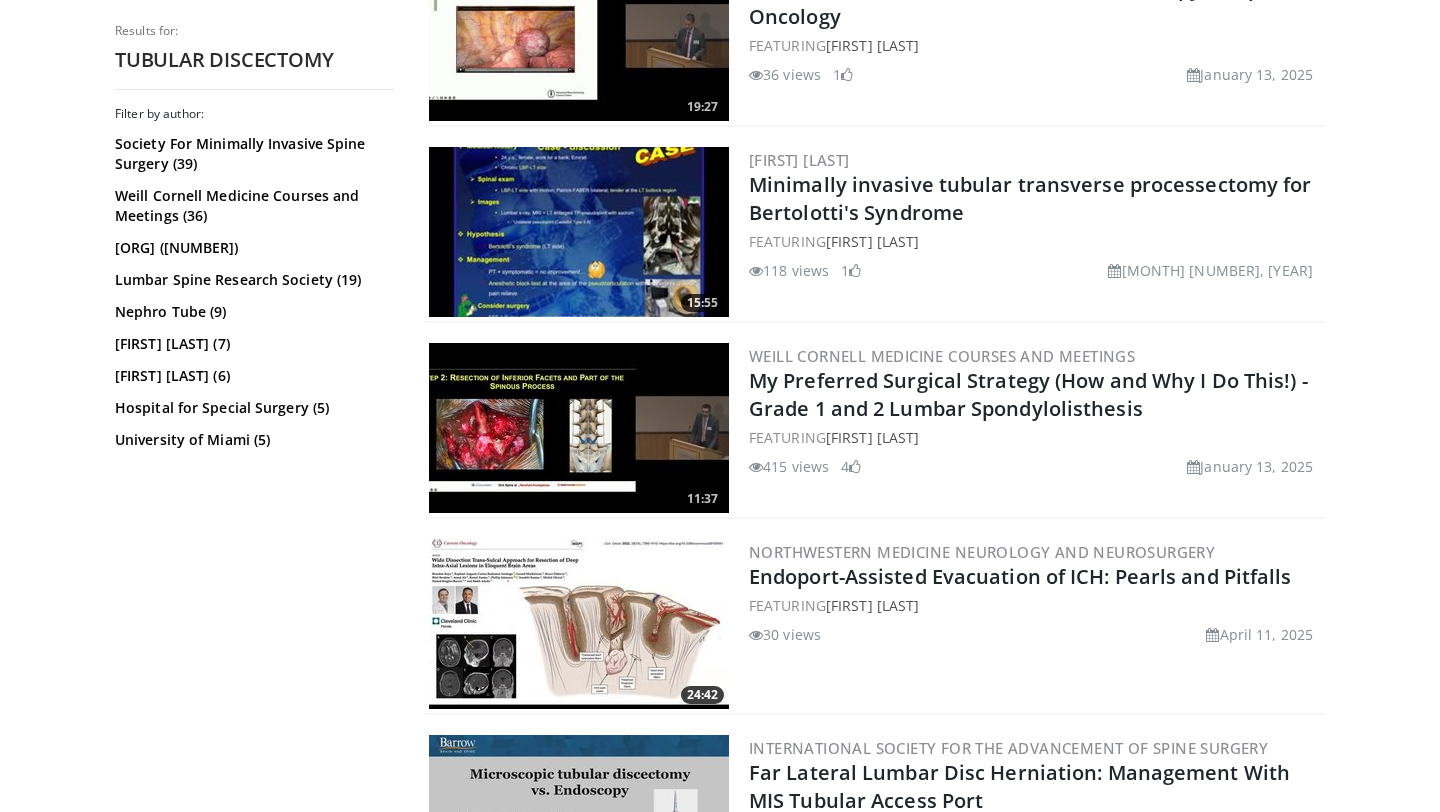 scroll, scrollTop: 0, scrollLeft: 0, axis: both 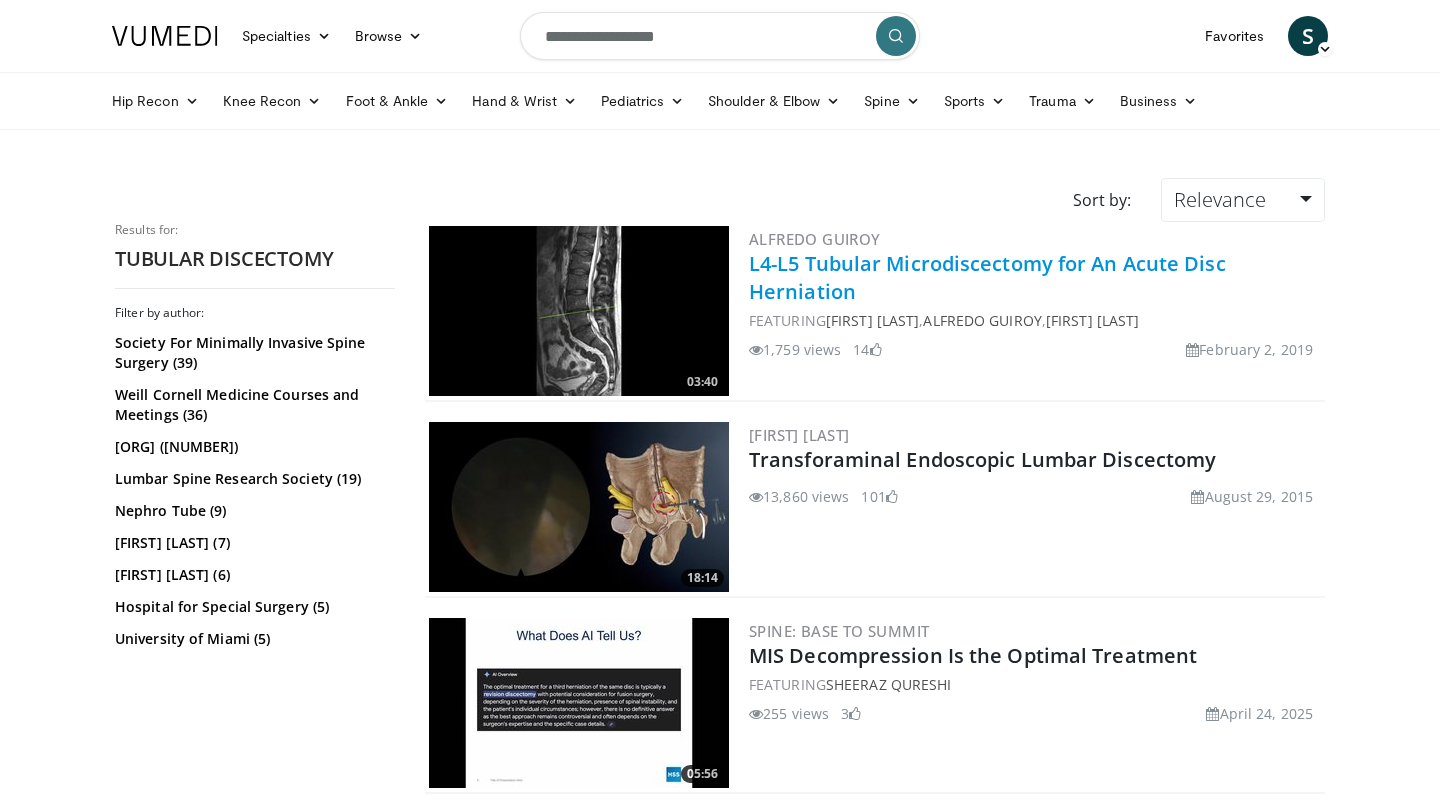 click on "L4-L5 Tubular Microdiscectomy for An Acute Disc Herniation" at bounding box center [987, 277] 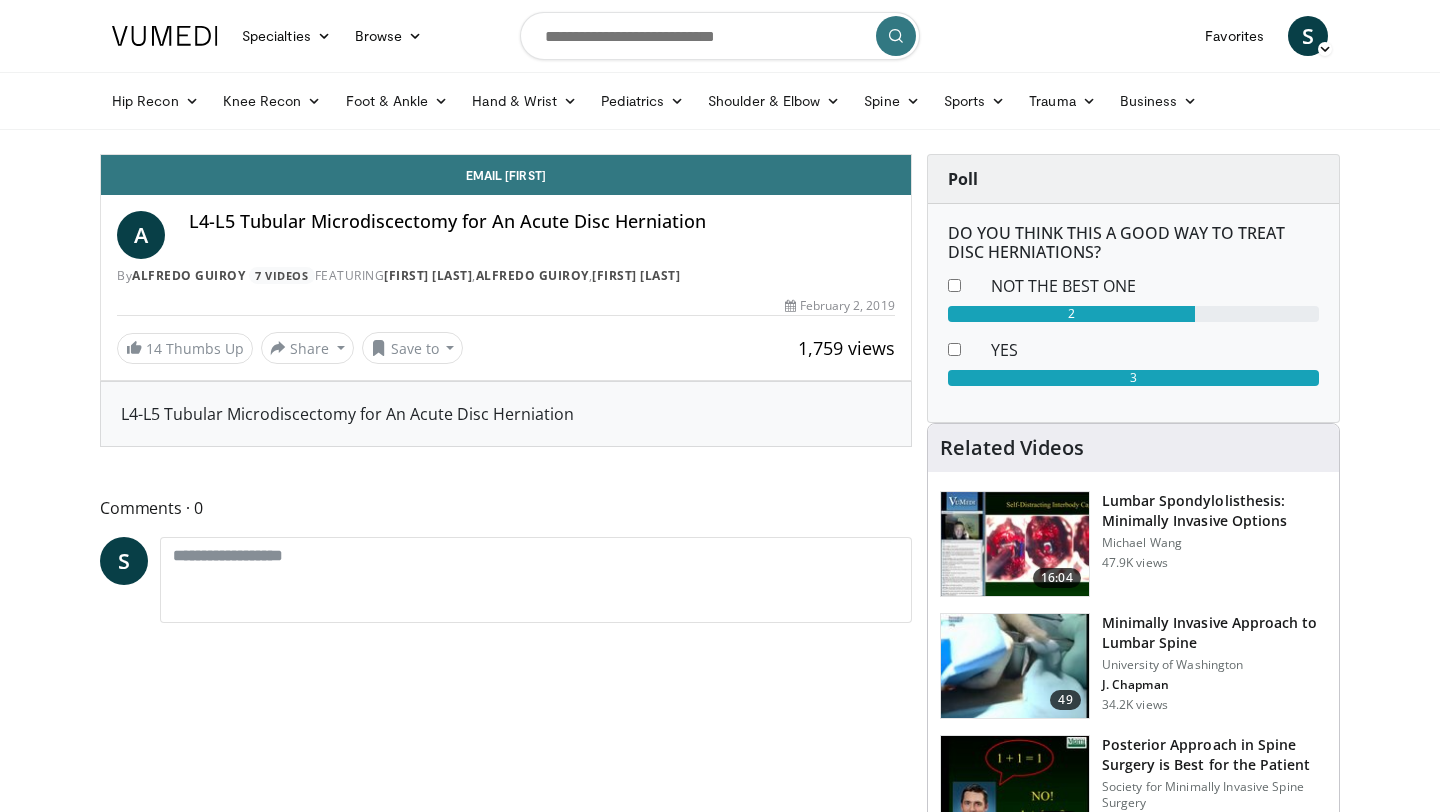 scroll, scrollTop: 0, scrollLeft: 0, axis: both 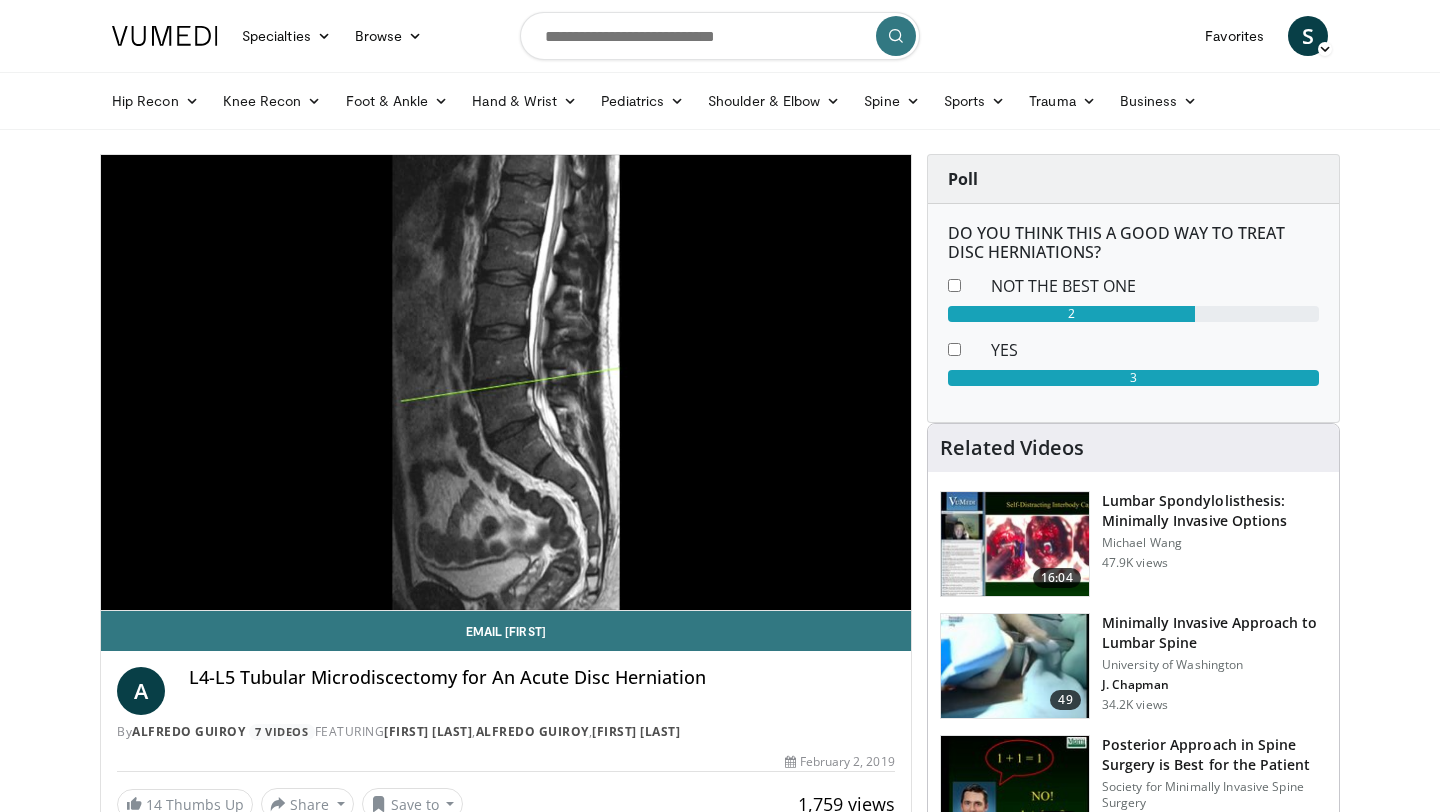 click on "10 seconds
Tap to unmute" at bounding box center [506, 382] 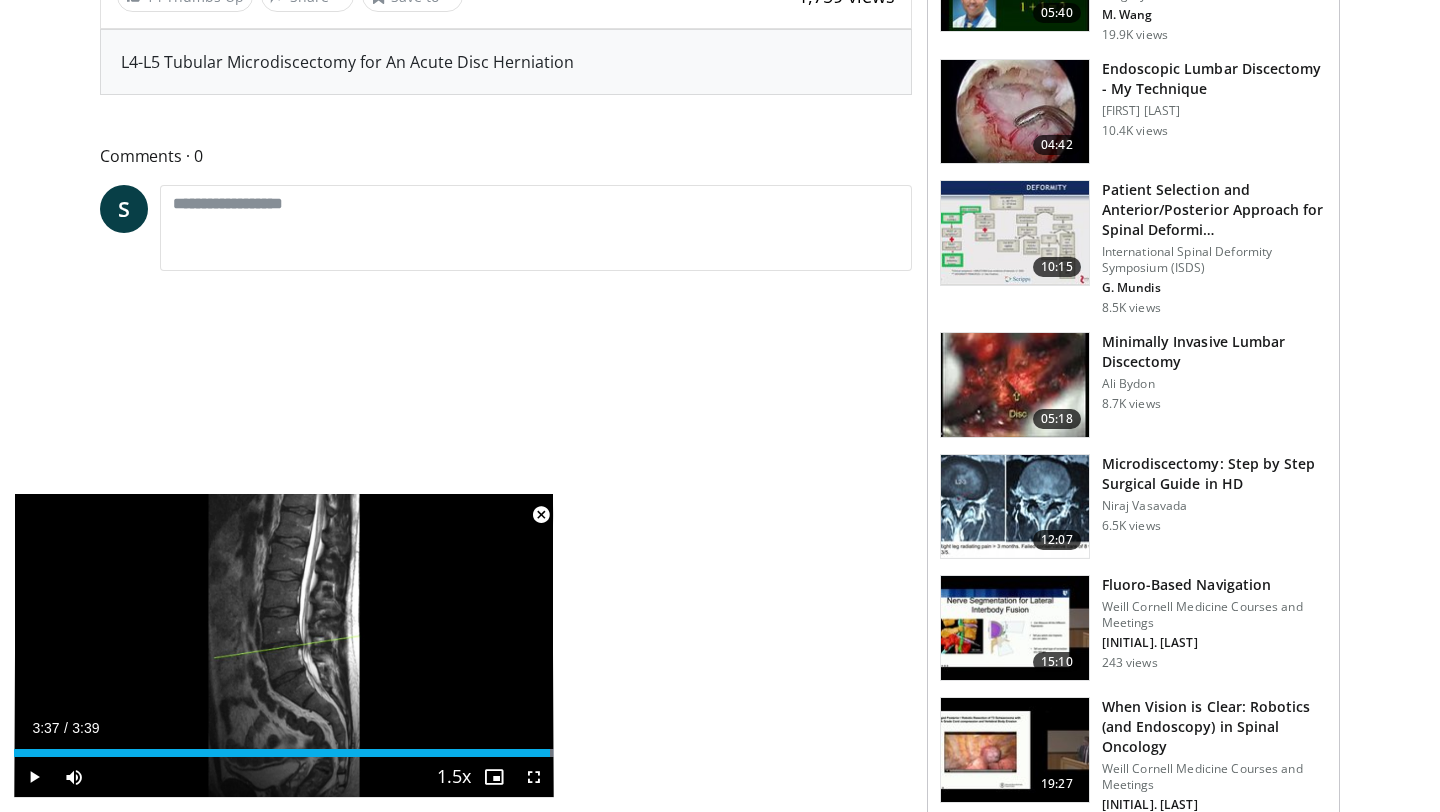 scroll, scrollTop: 816, scrollLeft: 0, axis: vertical 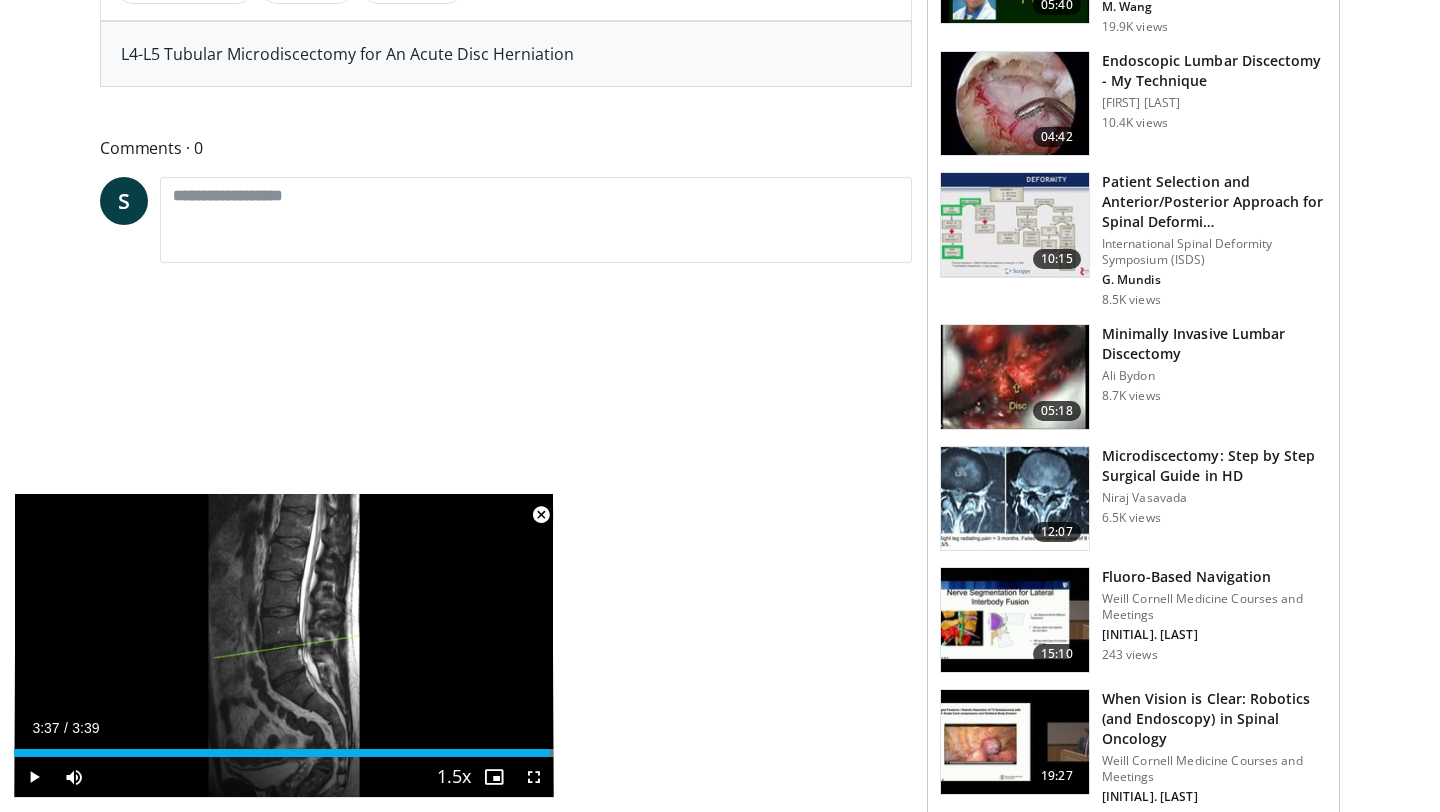 click at bounding box center (1015, 499) 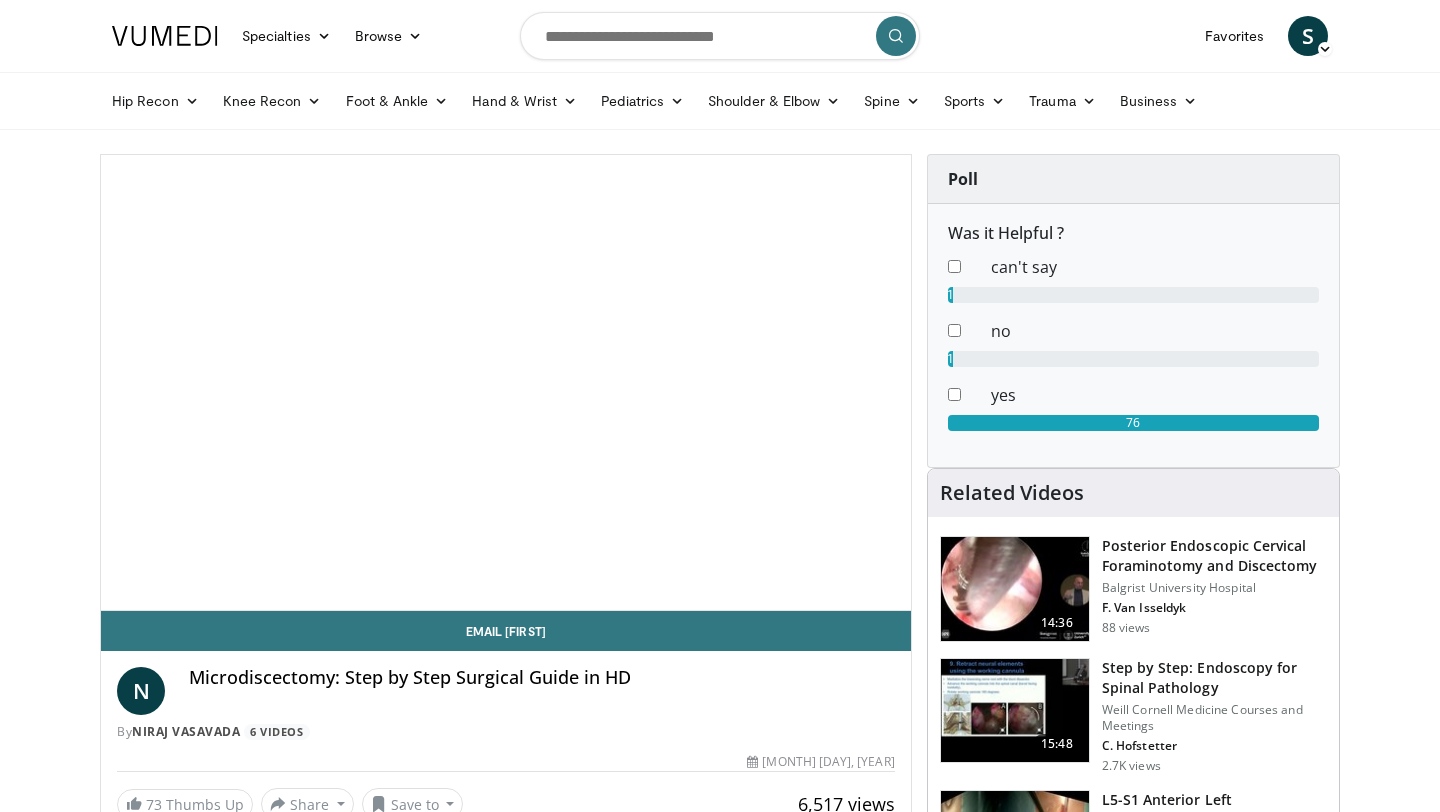 scroll, scrollTop: 0, scrollLeft: 0, axis: both 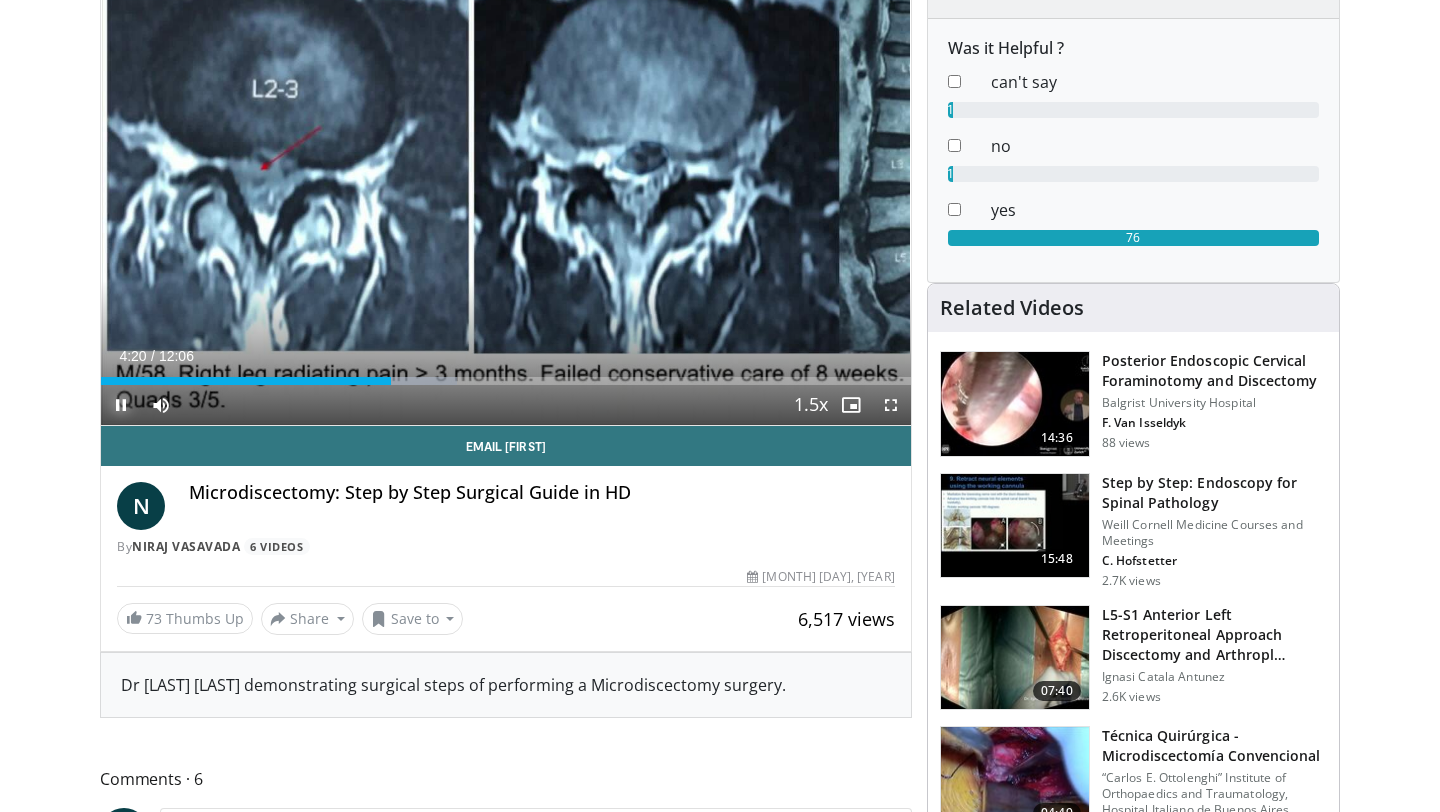click at bounding box center (121, 405) 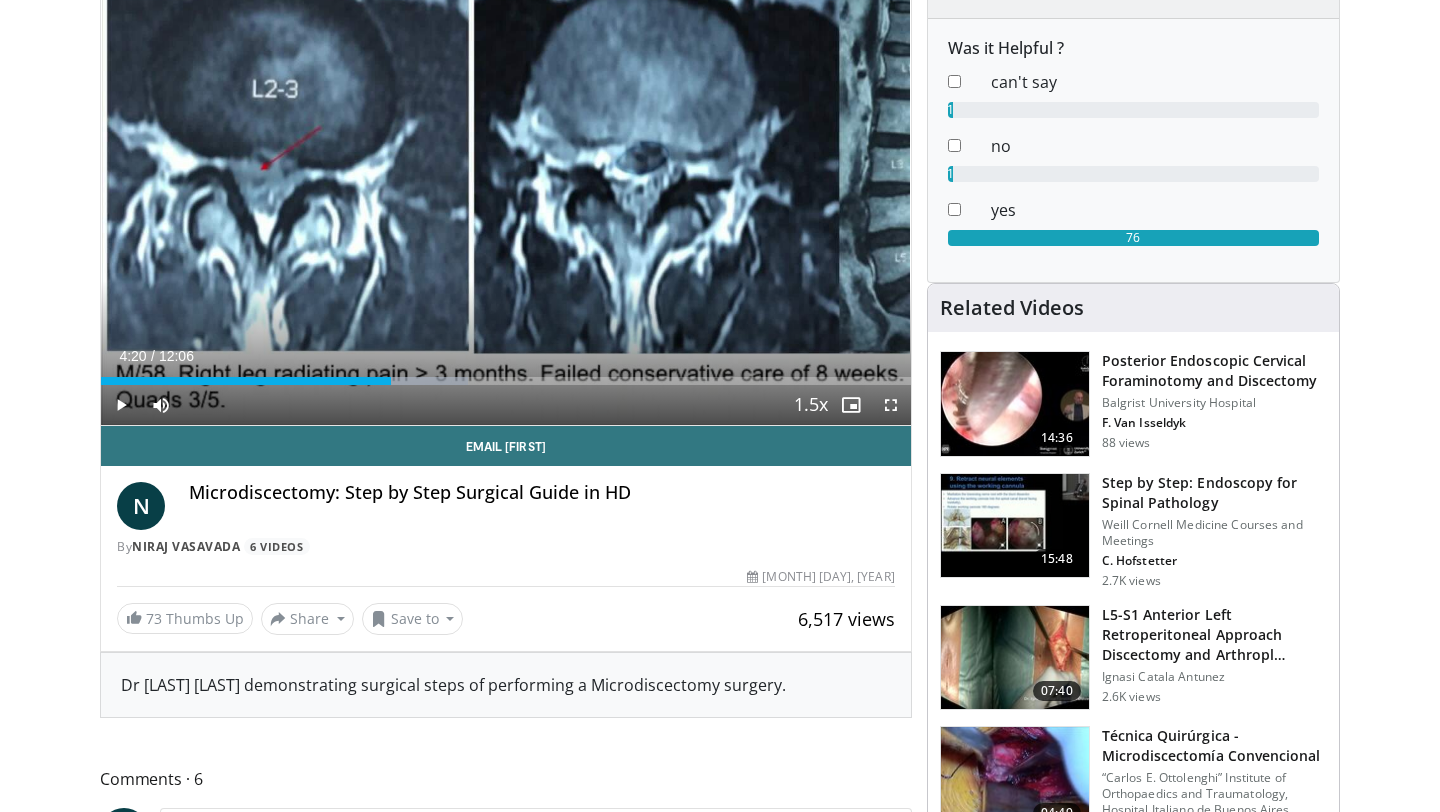 click on "Specialties
Adult & Family Medicine
Allergy, Asthma, Immunology
Anesthesiology
Cardiology
Dental
Dermatology
Endocrinology
Gastroenterology & Hepatology
General Surgery
Hematology & Oncology
Infectious Disease
Nephrology
Neurology
Neurosurgery
Obstetrics & Gynecology
Ophthalmology
Oral Maxillofacial
Orthopaedics
Otolaryngology
Pediatrics
Plastic Surgery
Podiatry
Psychiatry
Pulmonology
Radiation Oncology
Radiology
Rheumatology
Urology" at bounding box center (720, 1504) 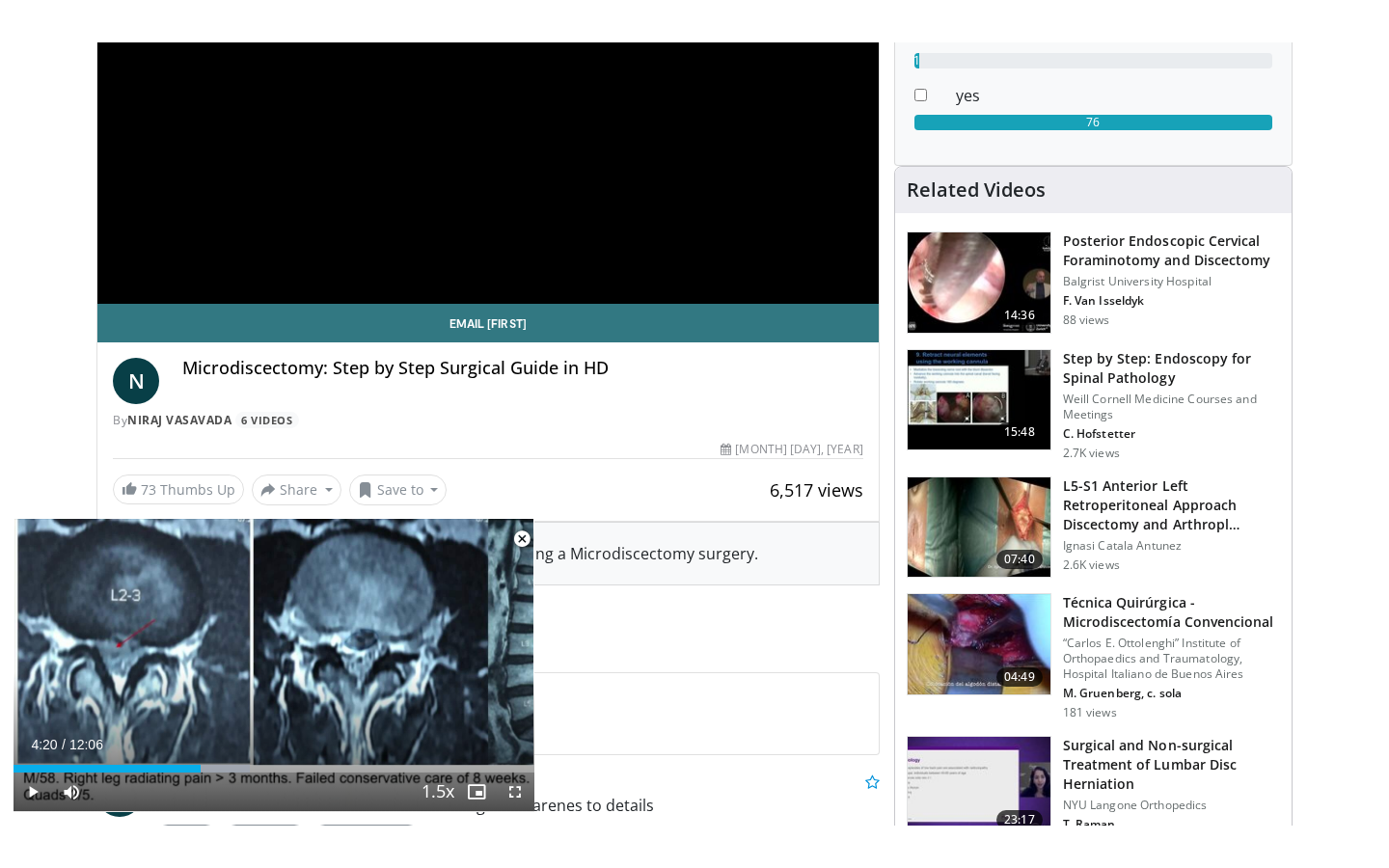 scroll, scrollTop: 331, scrollLeft: 0, axis: vertical 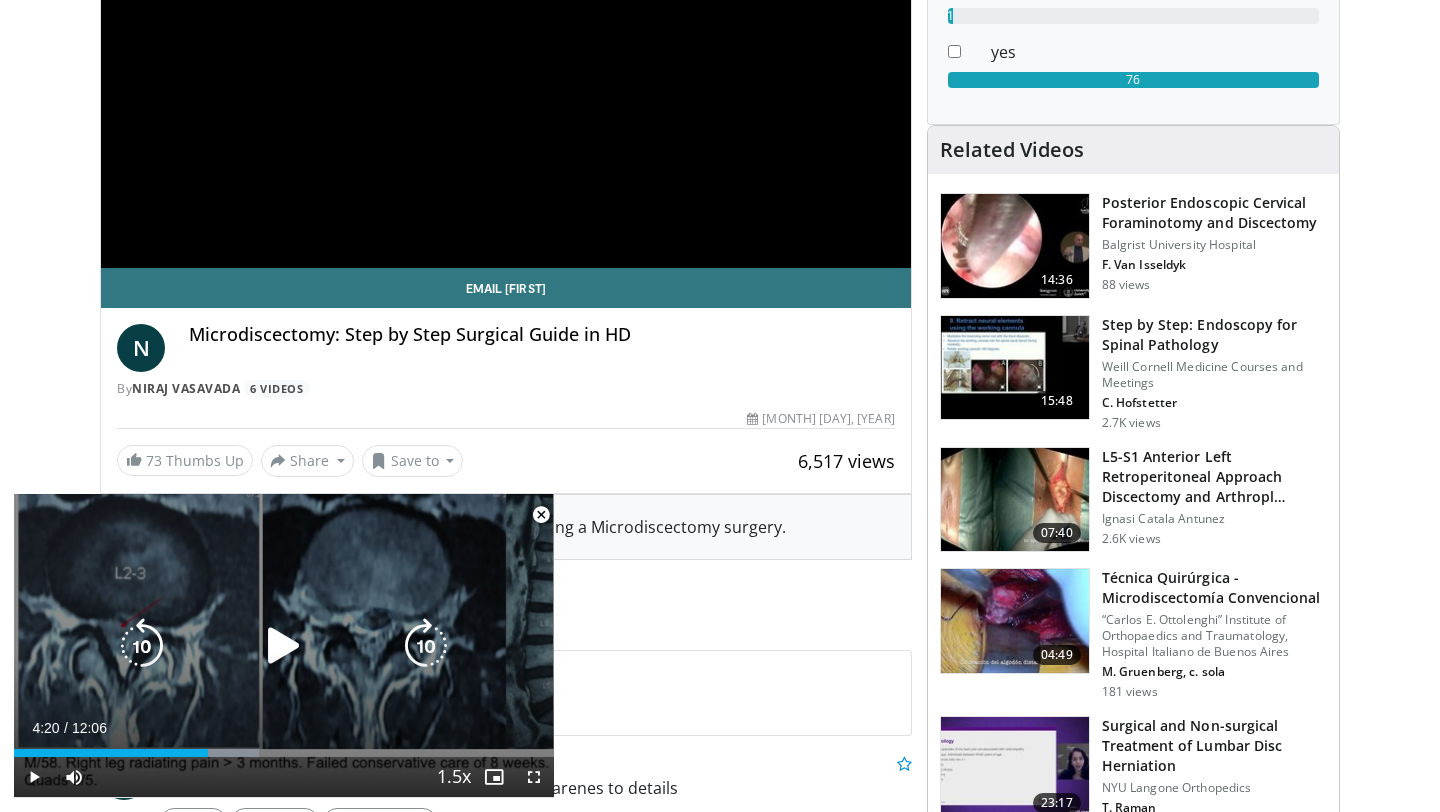 click at bounding box center (284, 646) 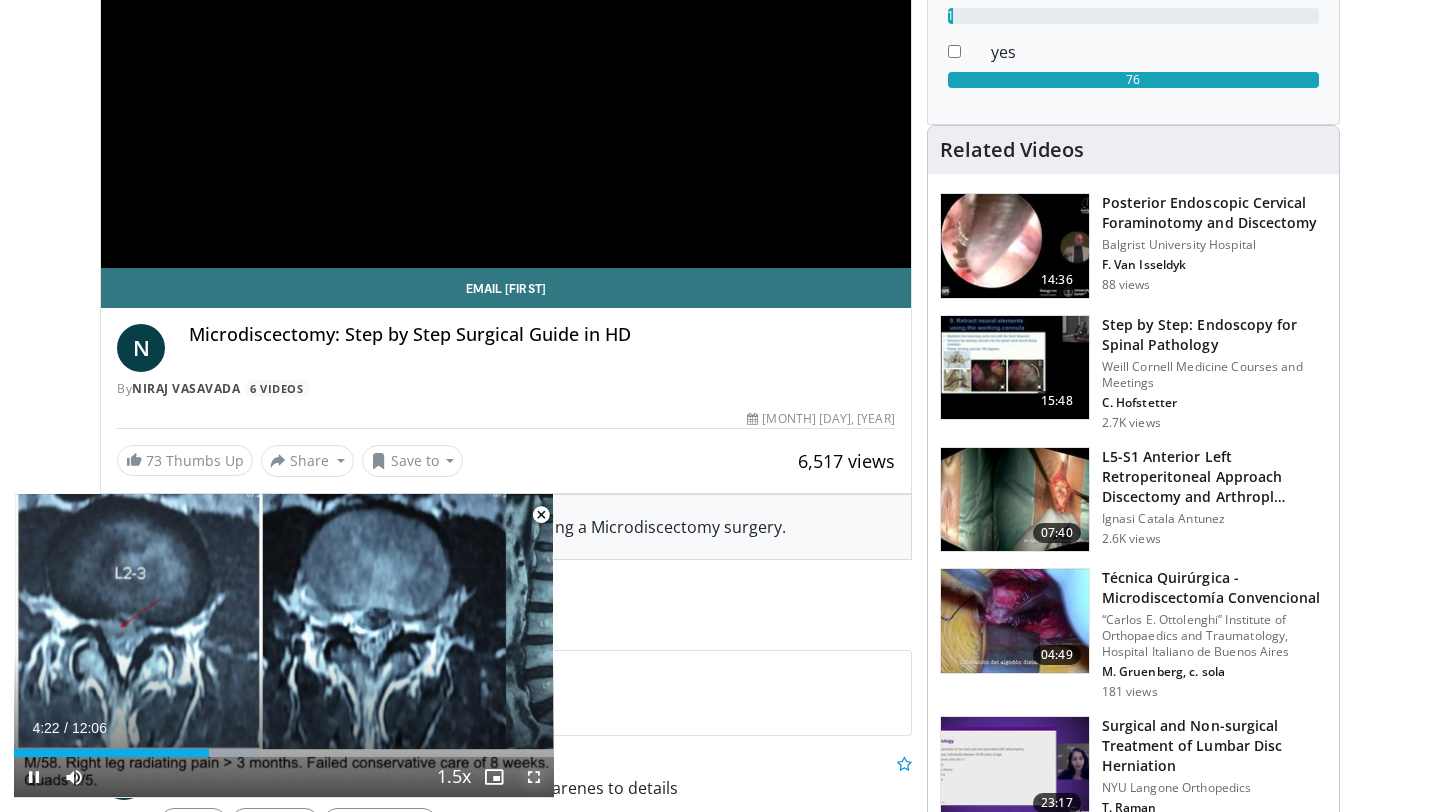 click at bounding box center (534, 777) 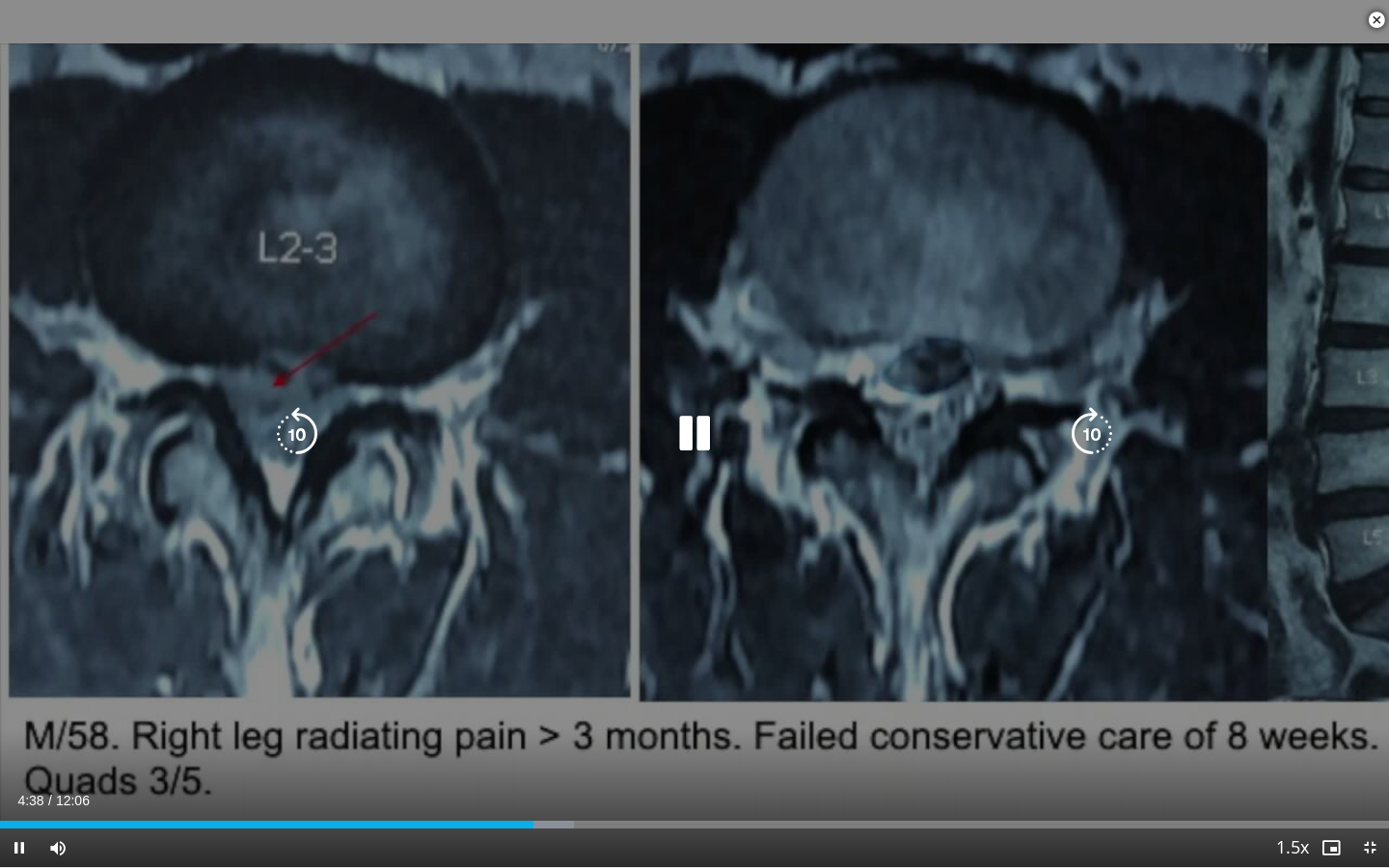 drag, startPoint x: 1381, startPoint y: 16, endPoint x: 1381, endPoint y: 770, distance: 754 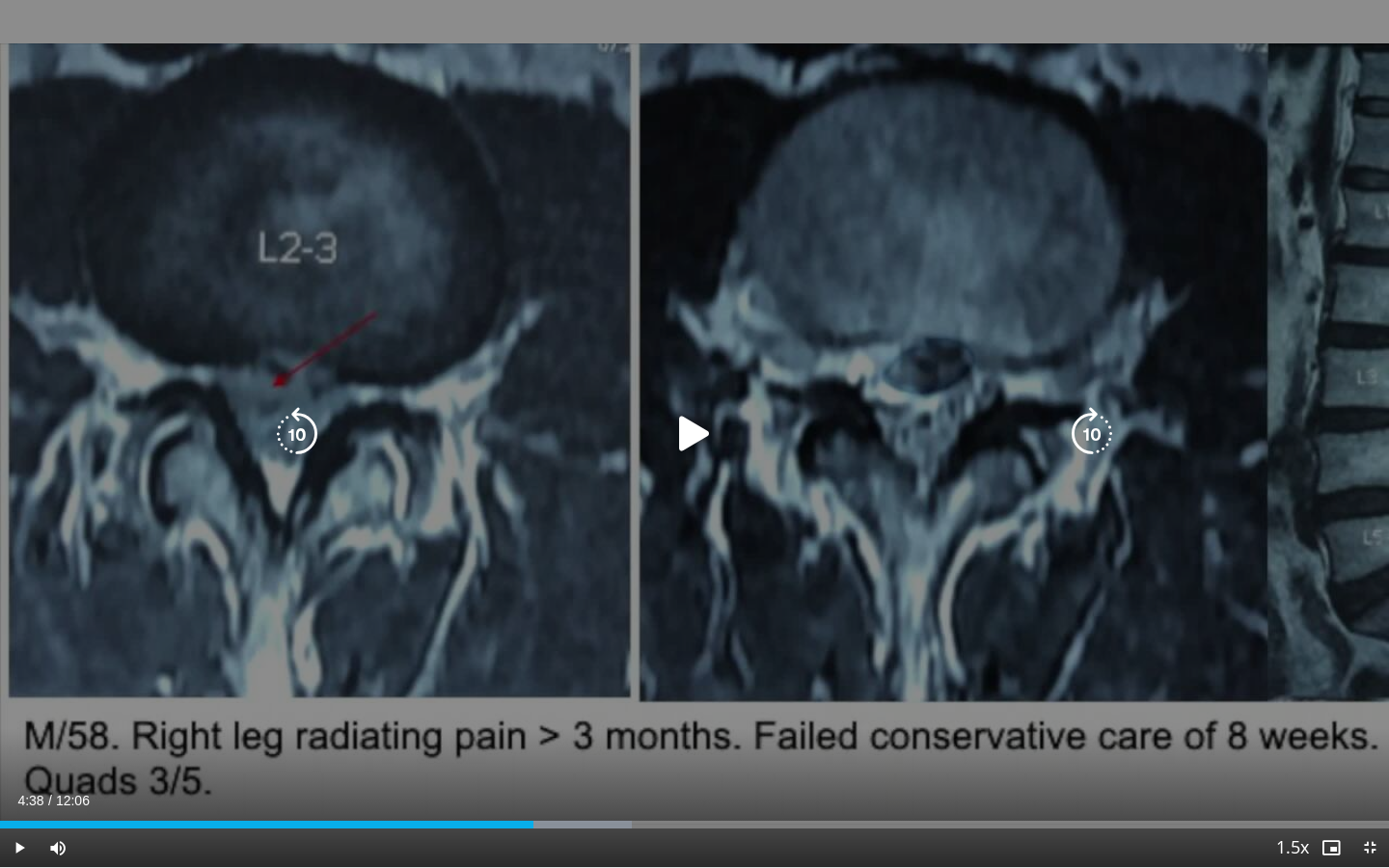 click at bounding box center (694, 434) 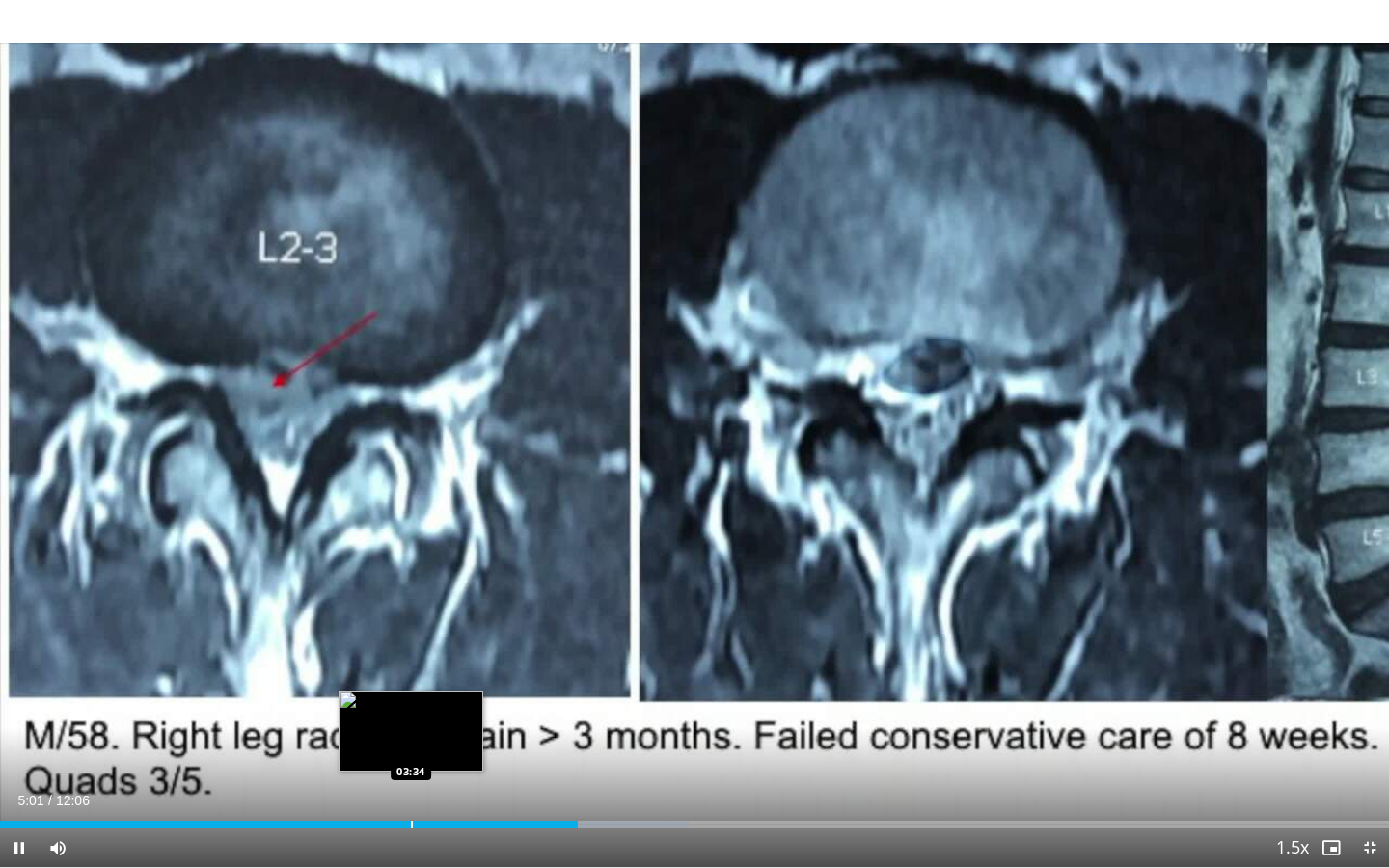 click at bounding box center (412, 825) 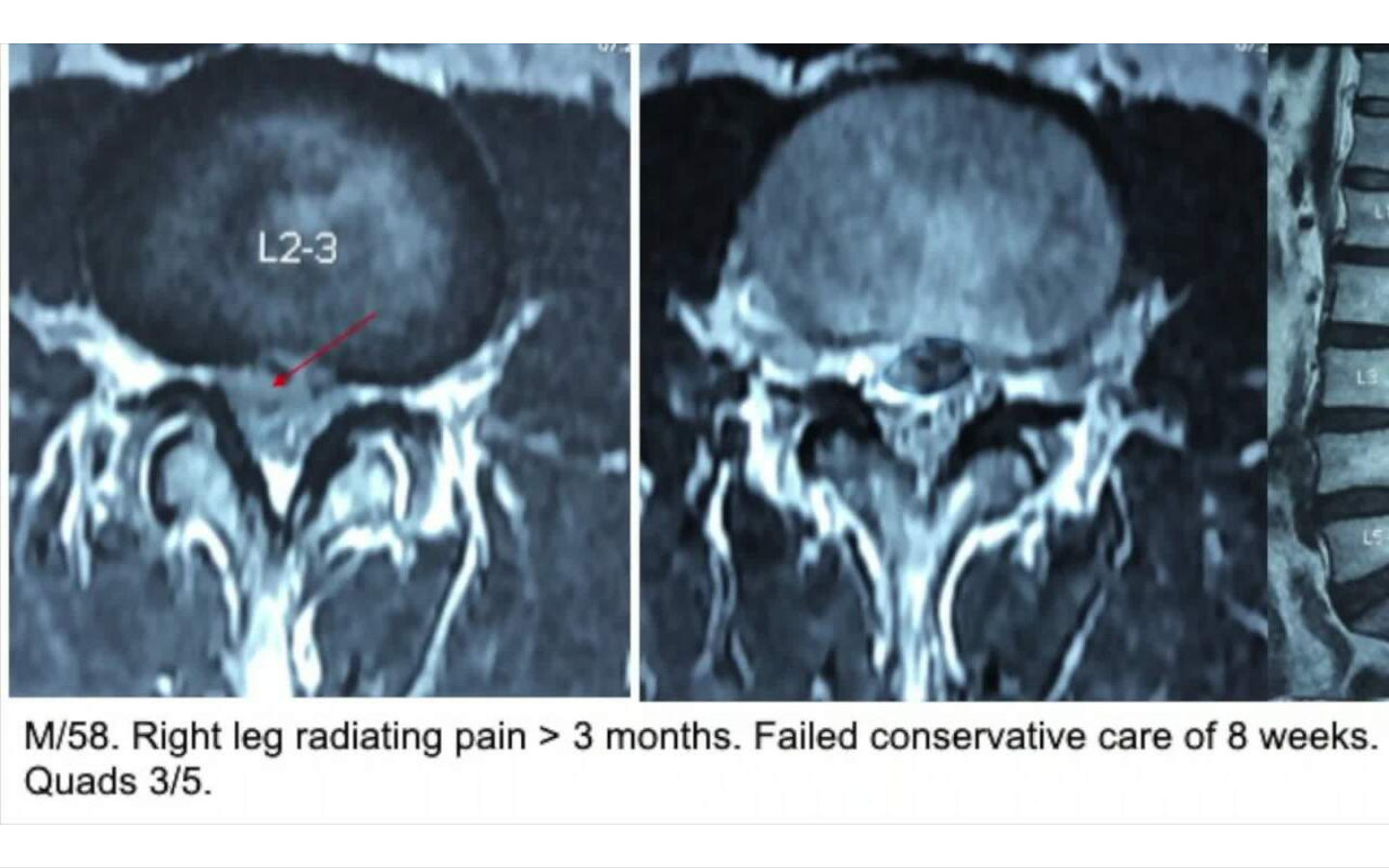 click on "10 seconds
Tap to unmute" at bounding box center [694, 433] 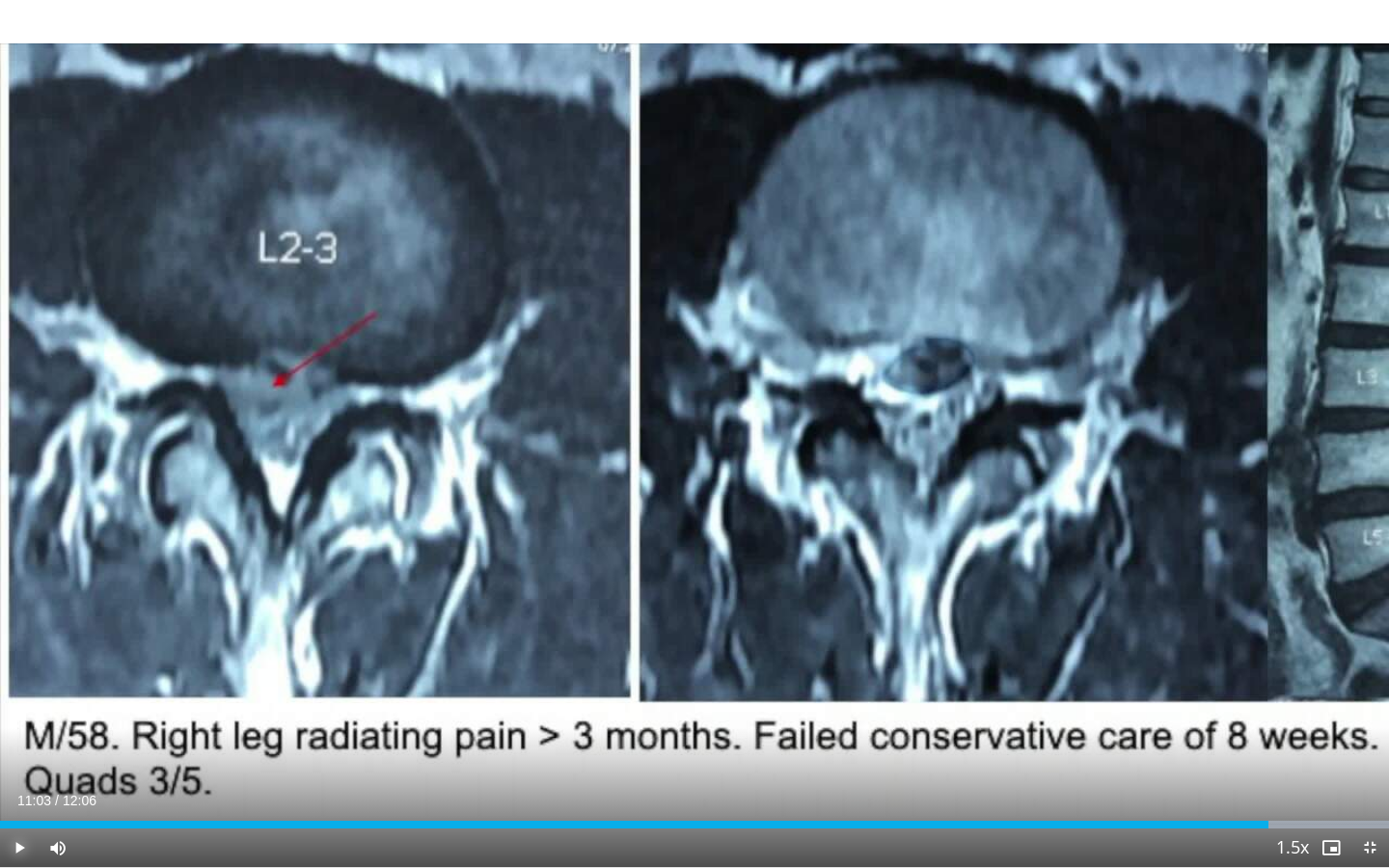 click at bounding box center (19, 848) 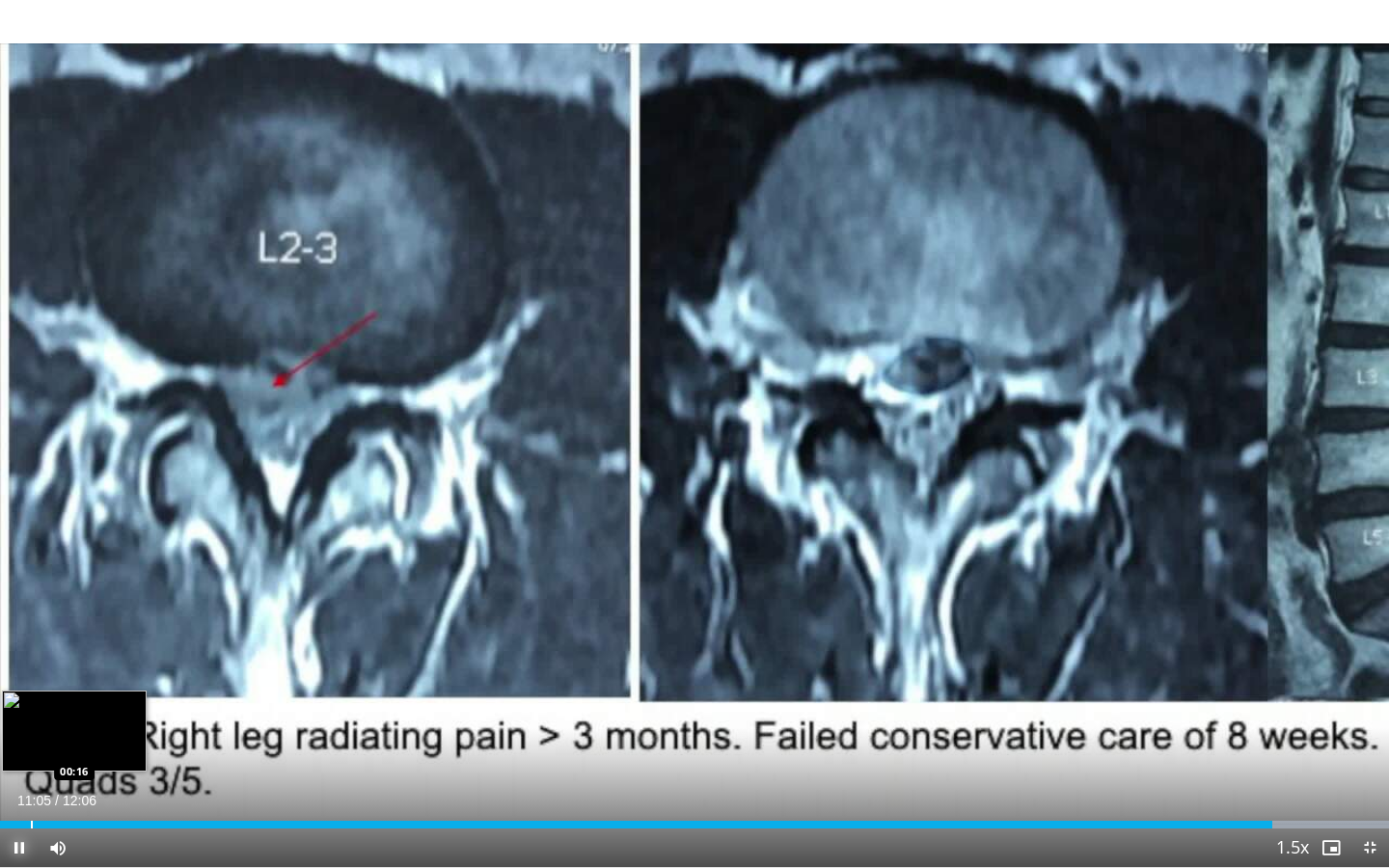 click on "Loaded :  100.00% 11:05 00:16" at bounding box center [694, 819] 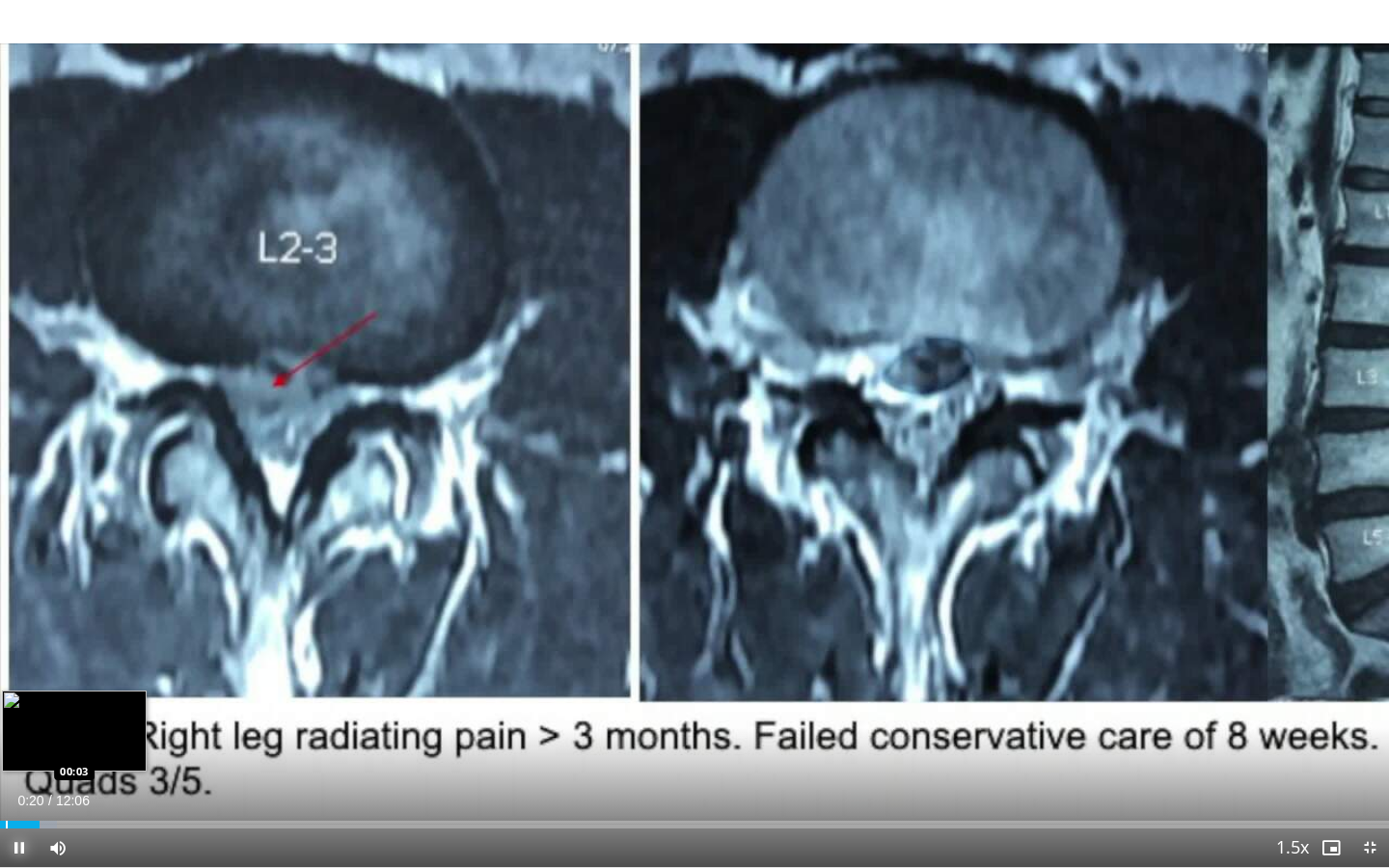 click at bounding box center (7, 825) 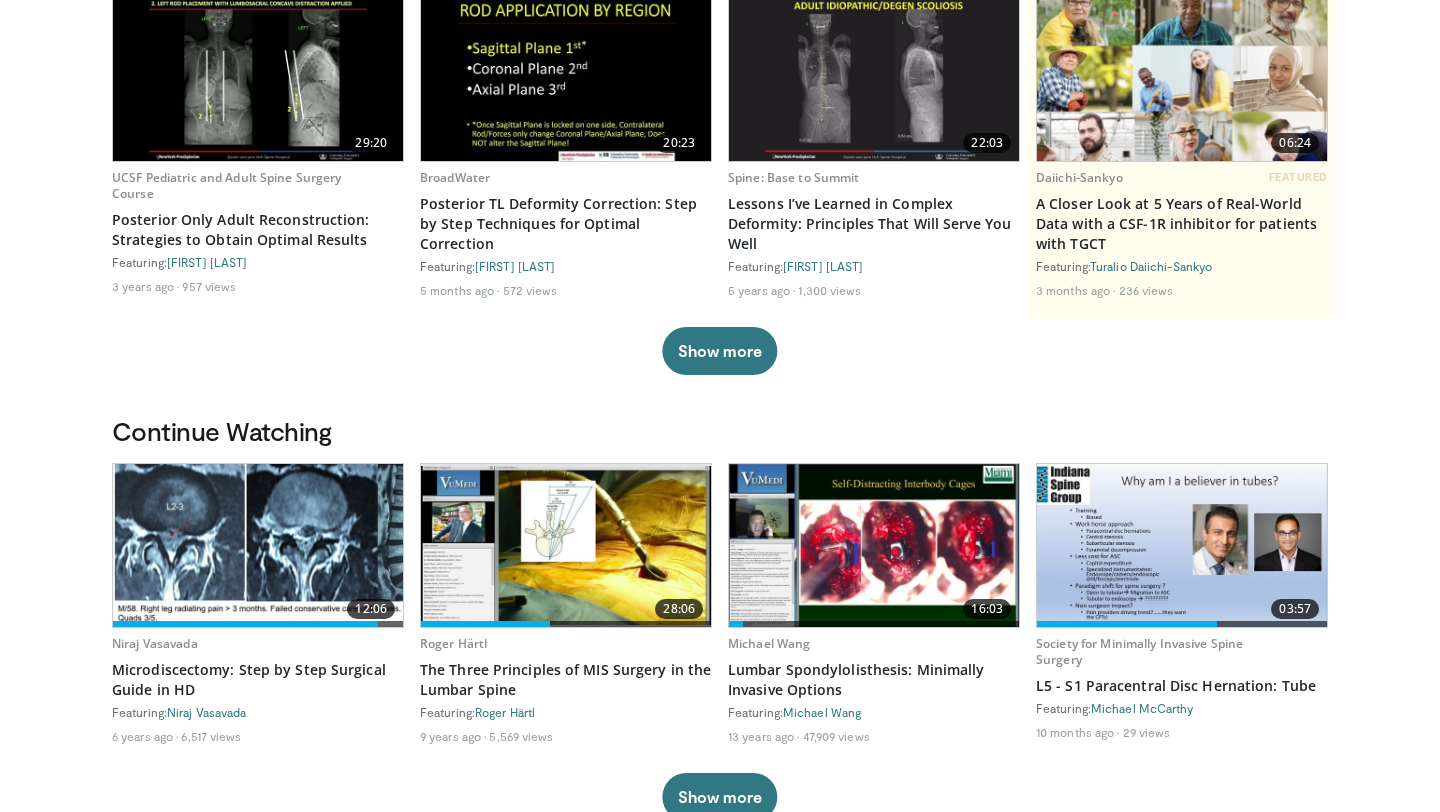 scroll, scrollTop: 206, scrollLeft: 0, axis: vertical 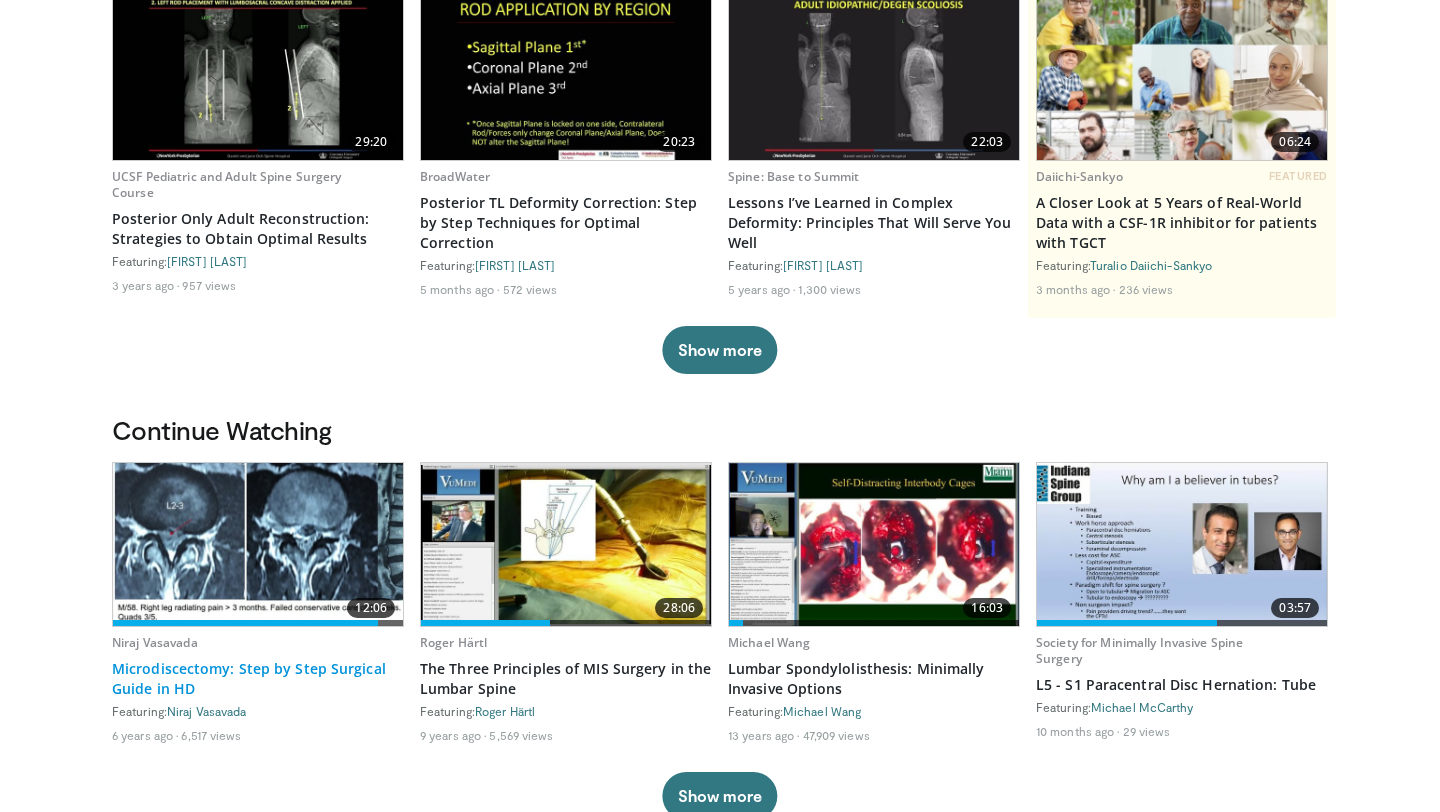 click on "Microdiscectomy: Step by Step Surgical Guide in HD" at bounding box center (258, 679) 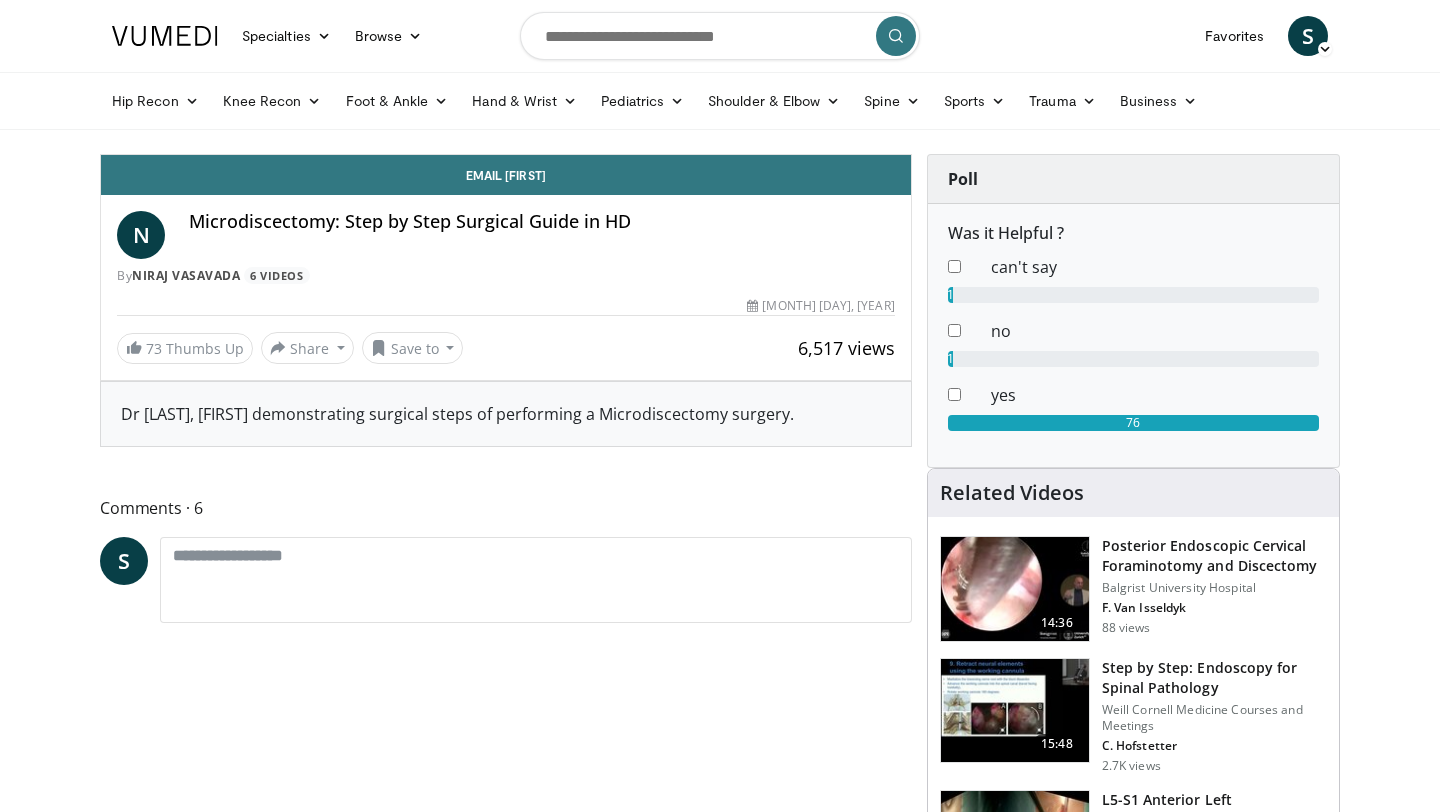 scroll, scrollTop: 0, scrollLeft: 0, axis: both 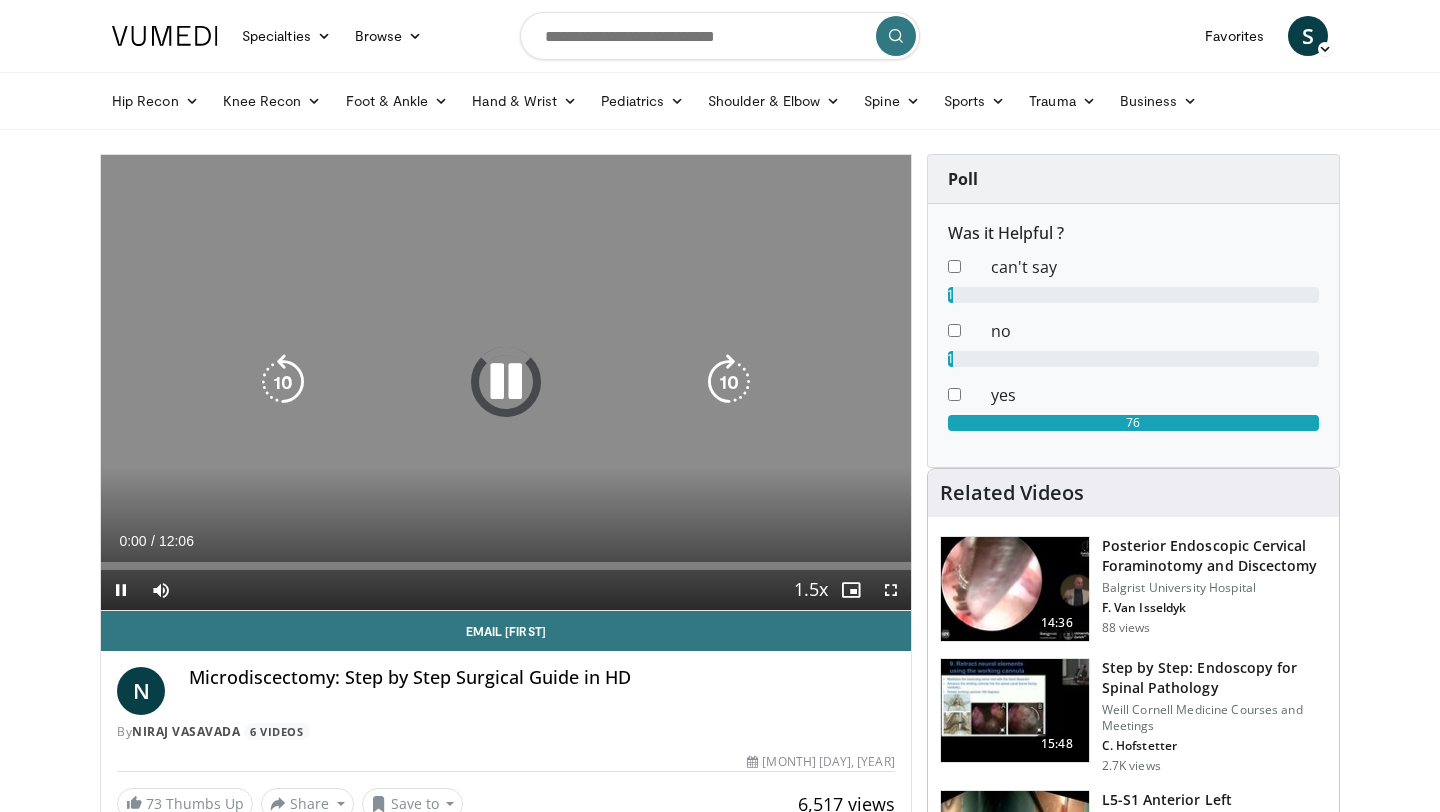 click at bounding box center [506, 382] 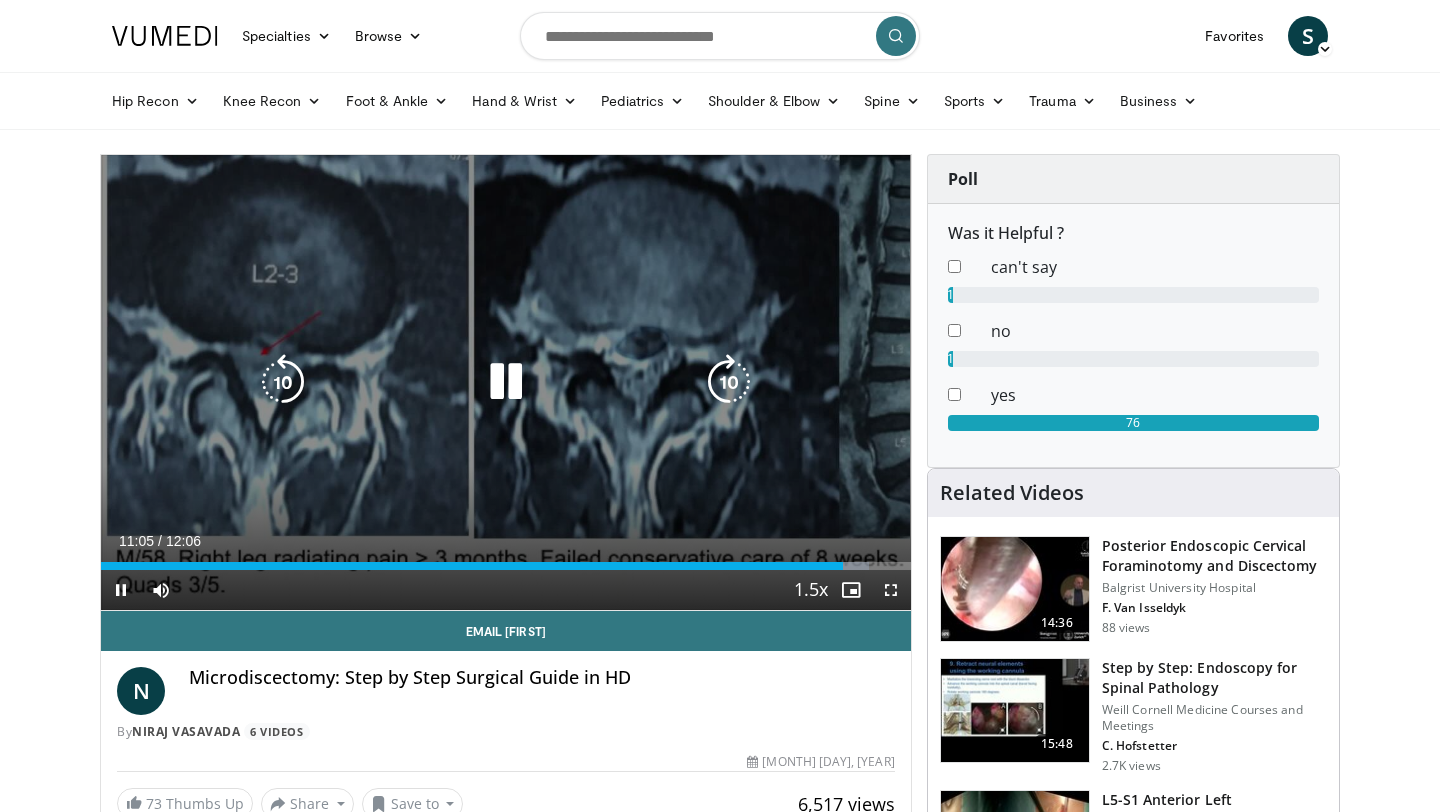 click at bounding box center [506, 382] 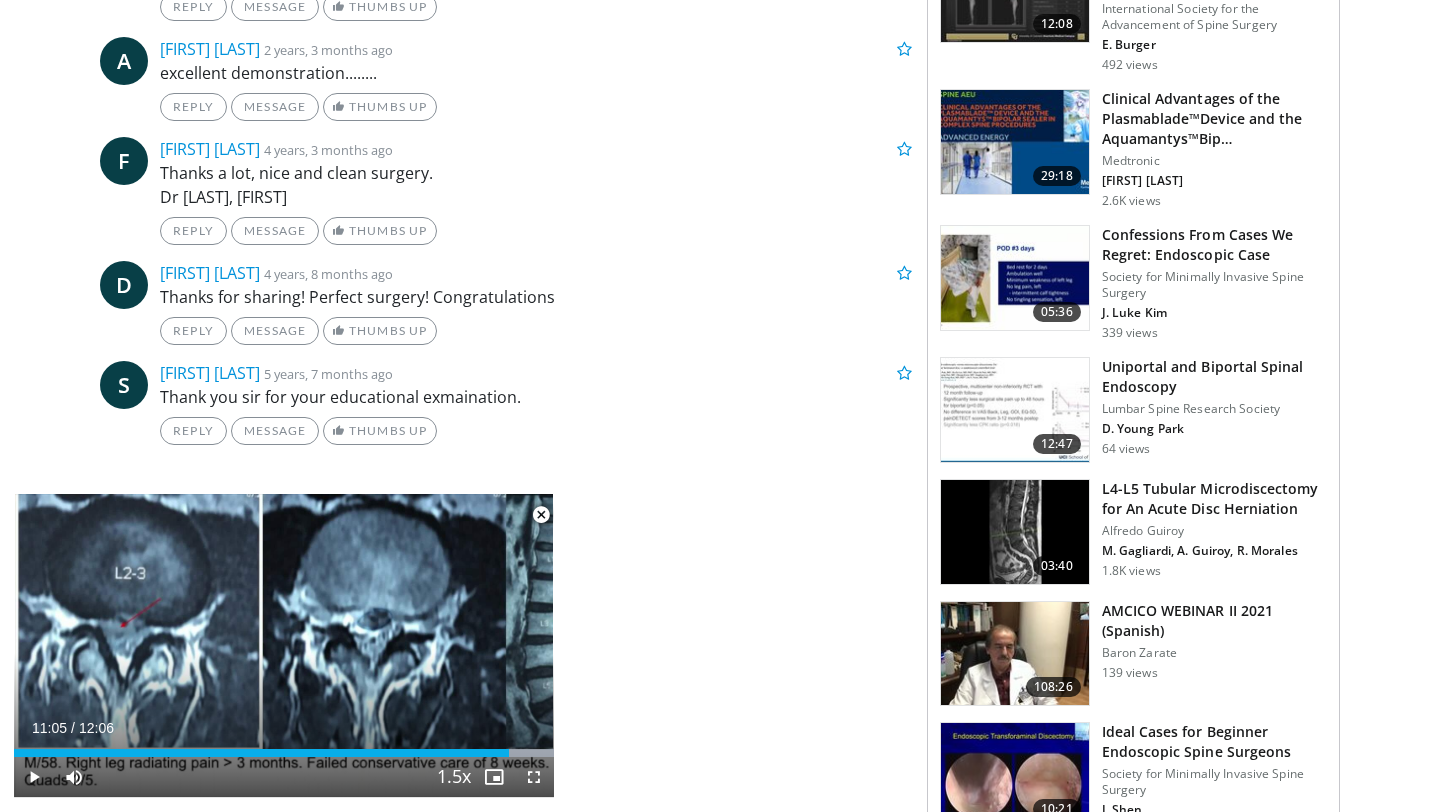 scroll, scrollTop: 1263, scrollLeft: 0, axis: vertical 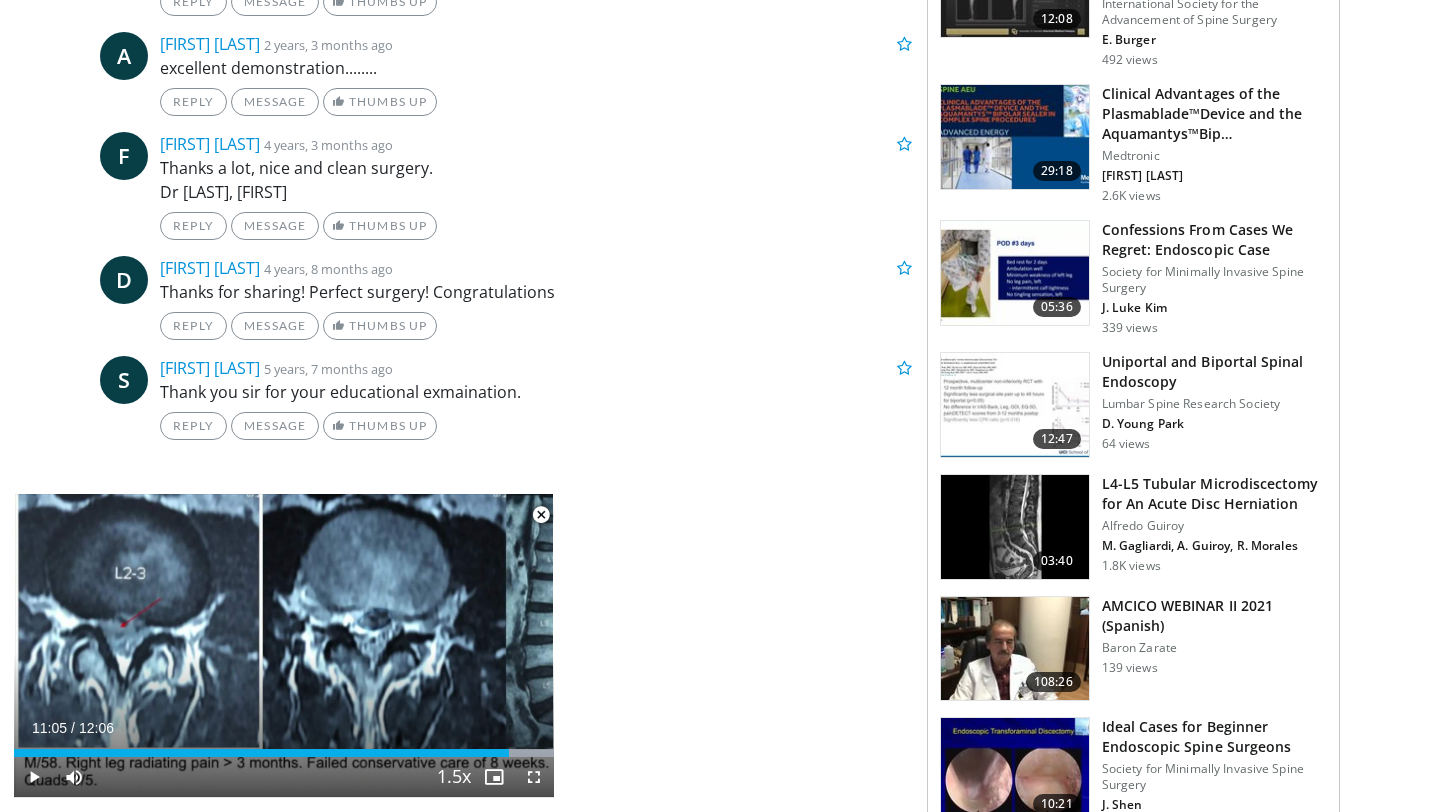 click at bounding box center [1015, 527] 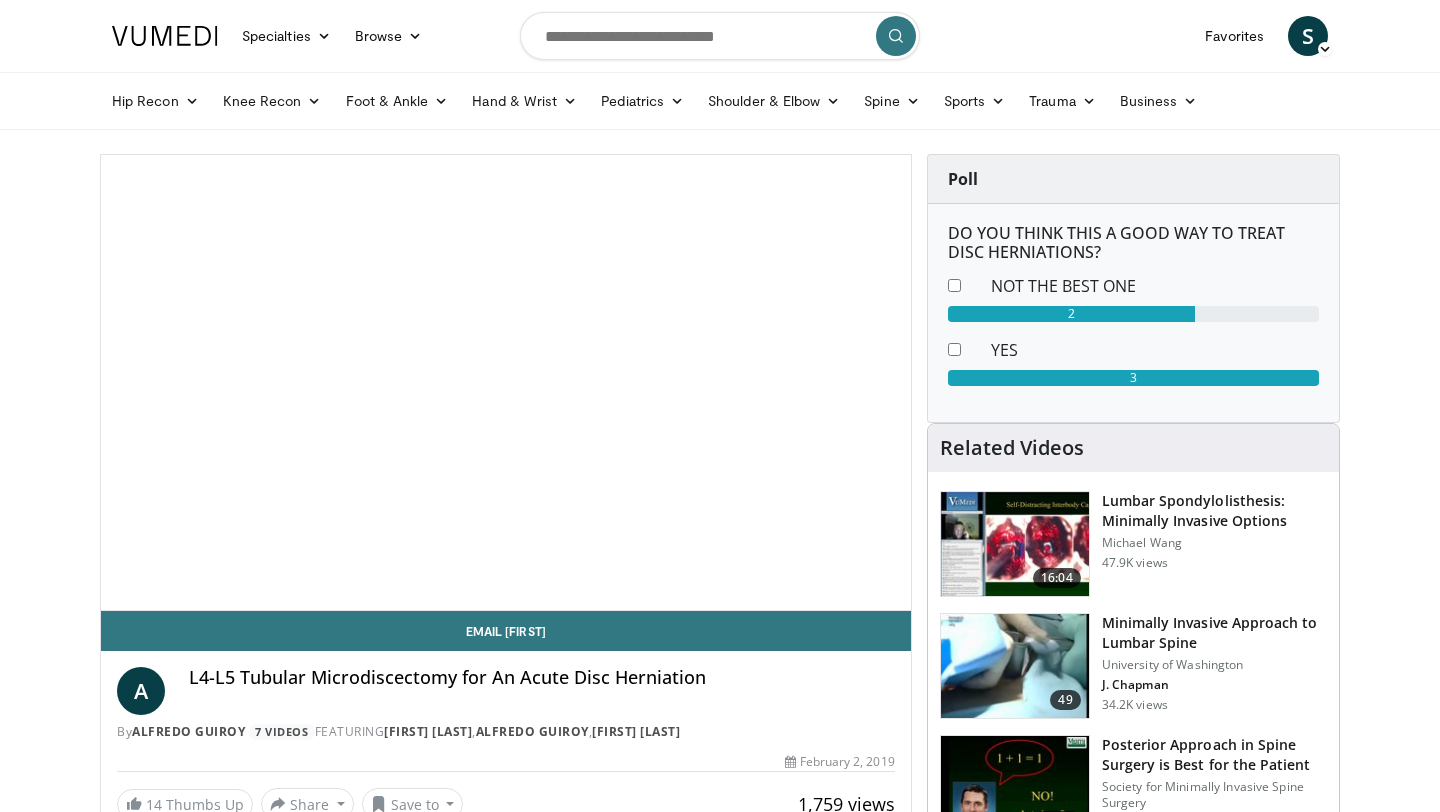 scroll, scrollTop: 0, scrollLeft: 0, axis: both 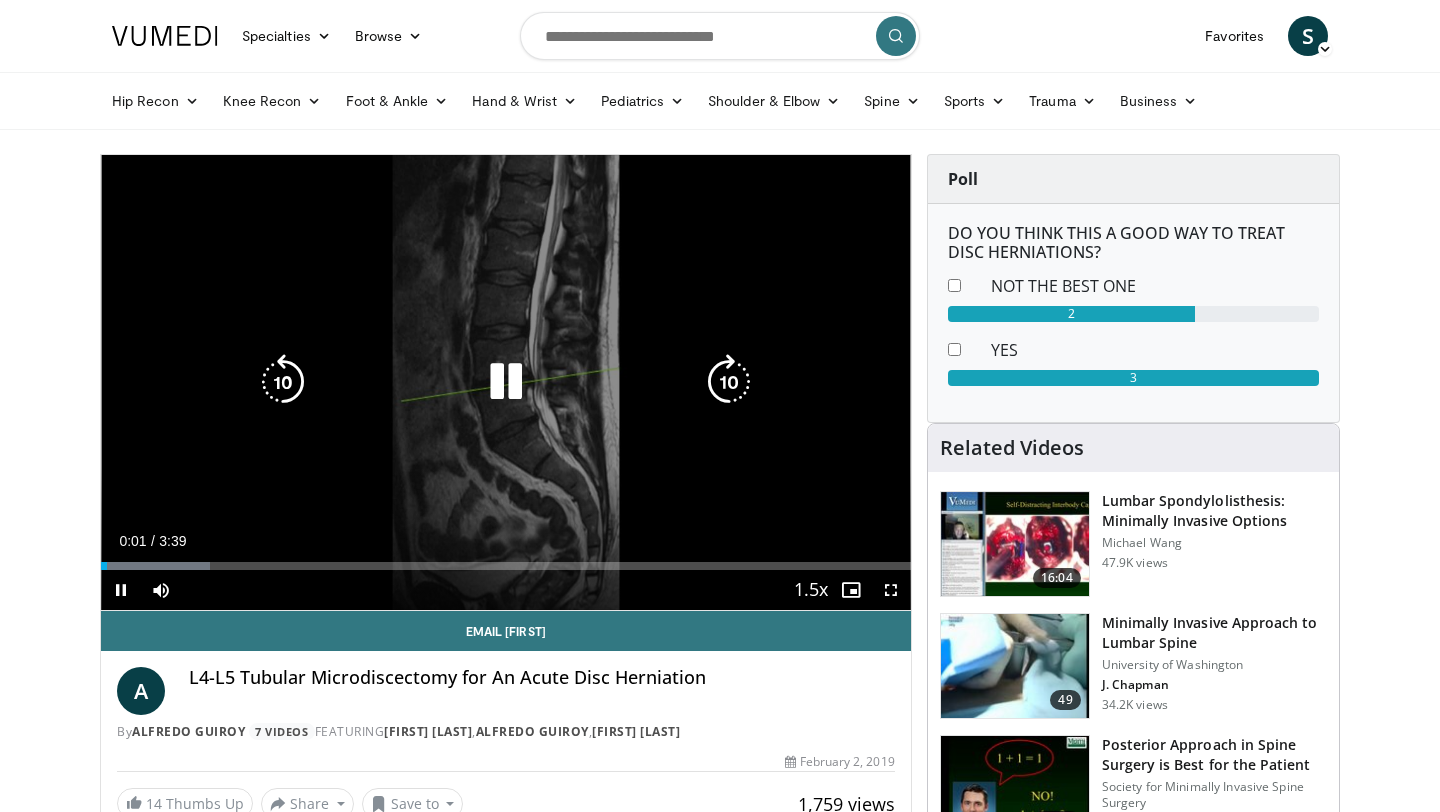 click at bounding box center [506, 382] 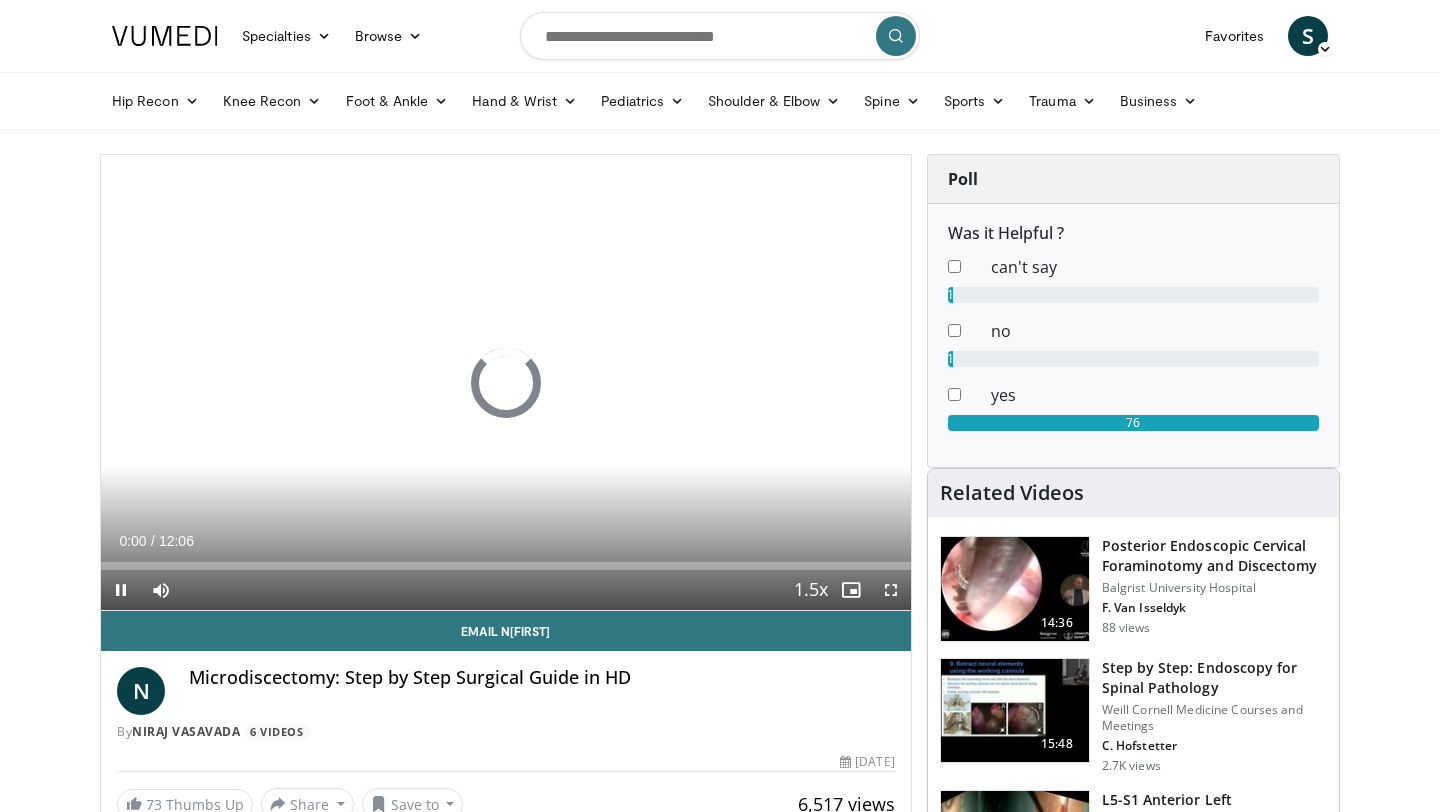 scroll, scrollTop: 1263, scrollLeft: 0, axis: vertical 